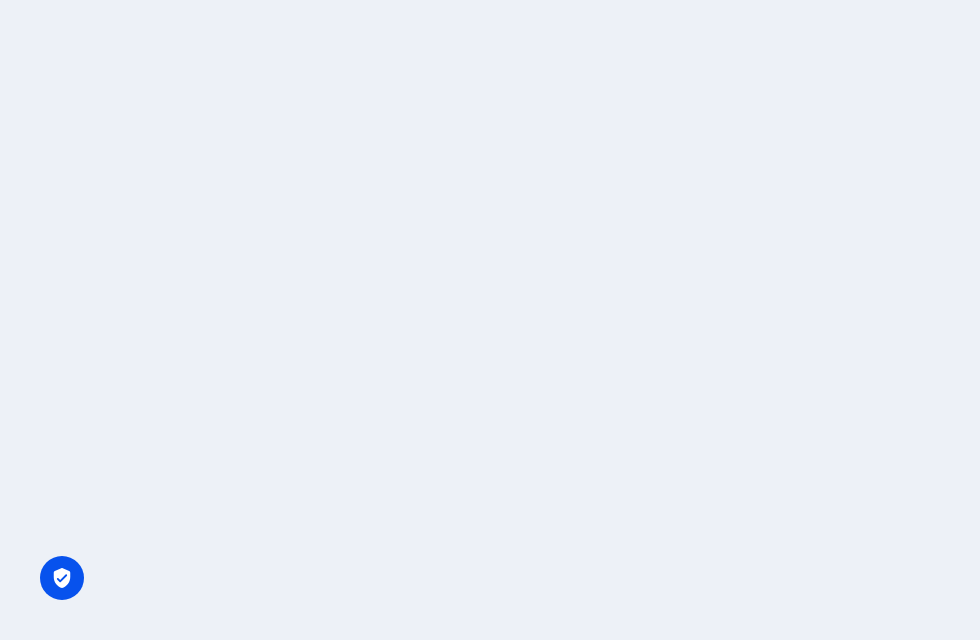 scroll, scrollTop: 0, scrollLeft: 0, axis: both 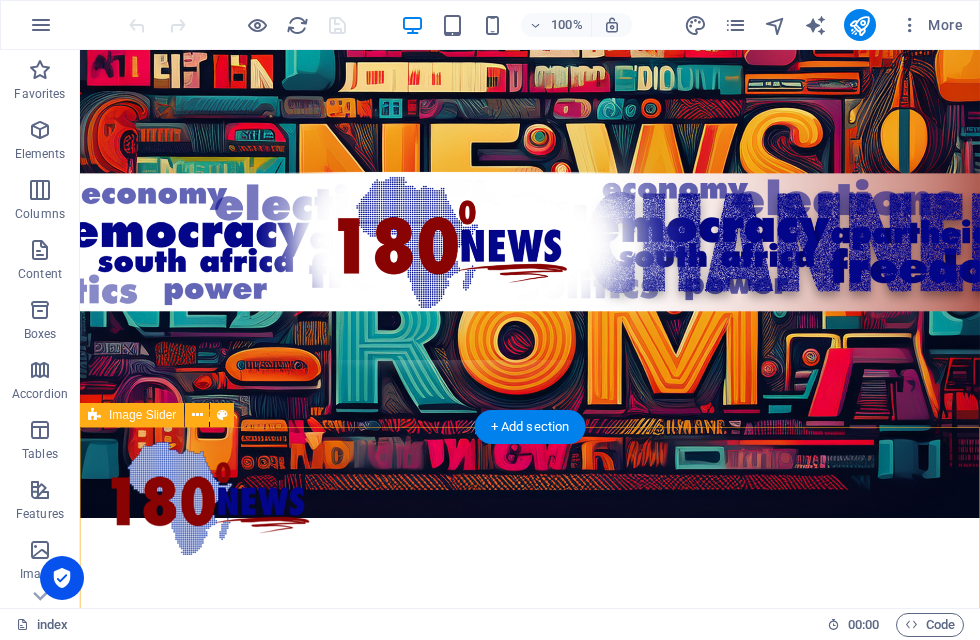 click on "Joburg intensifies efforts against illegal immigration. 1 2 3 4" at bounding box center [530, 1311] 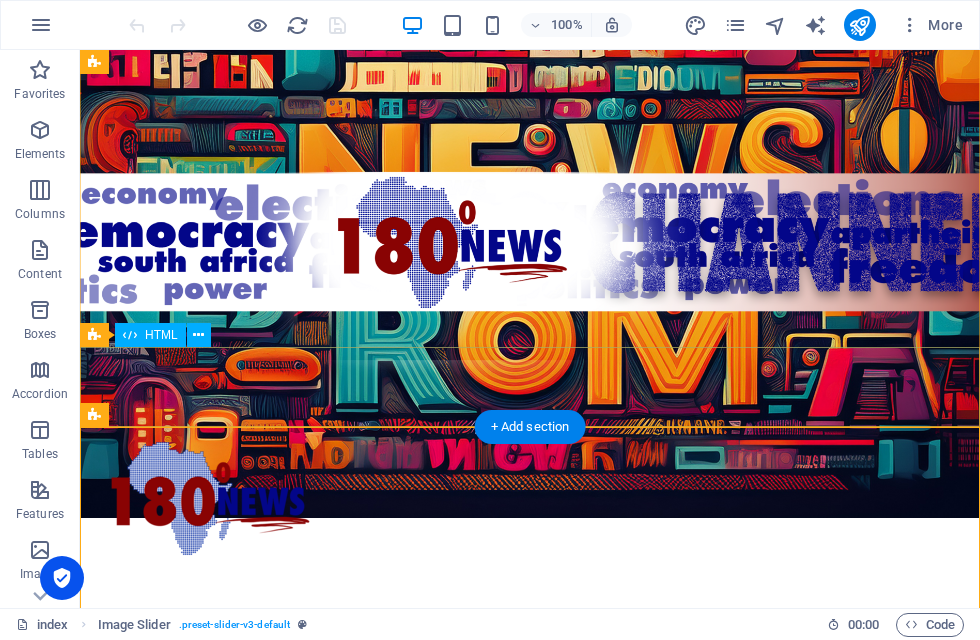 click on "+ Add section" at bounding box center (530, 427) 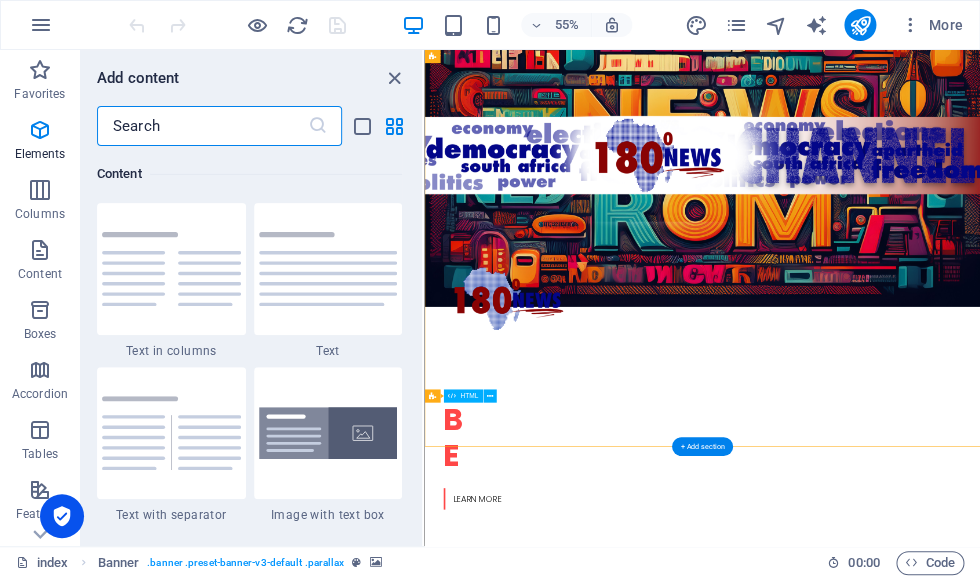 type on "K" 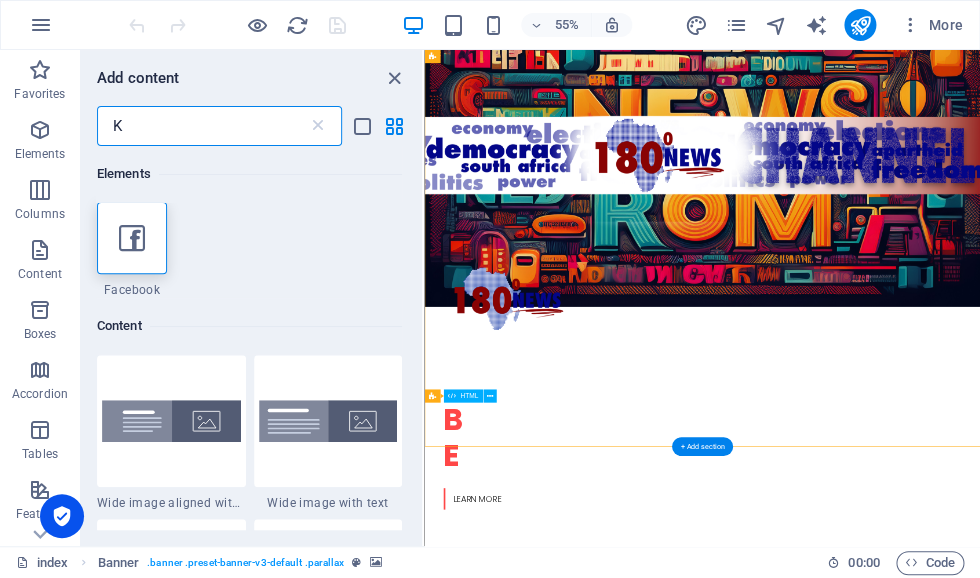 scroll, scrollTop: 0, scrollLeft: 0, axis: both 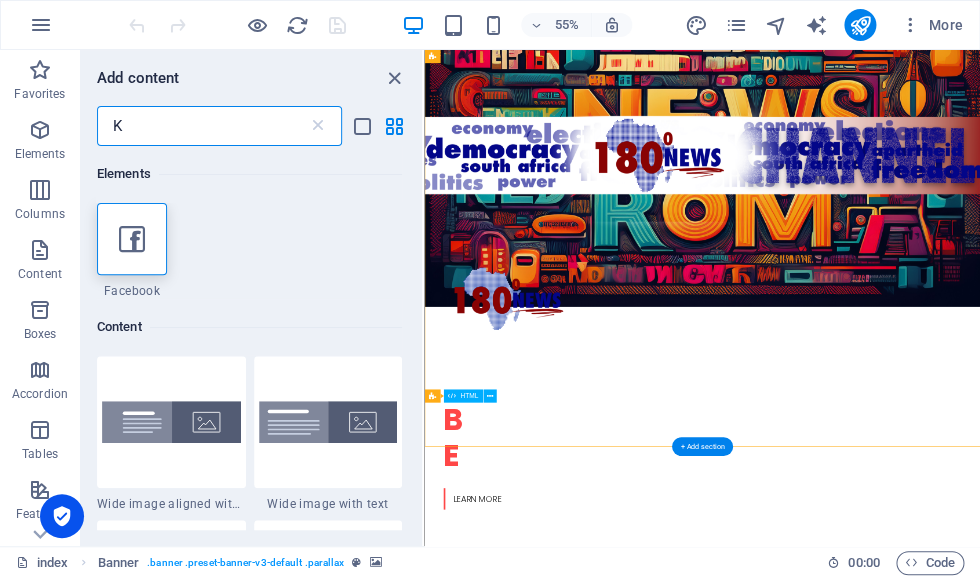 type 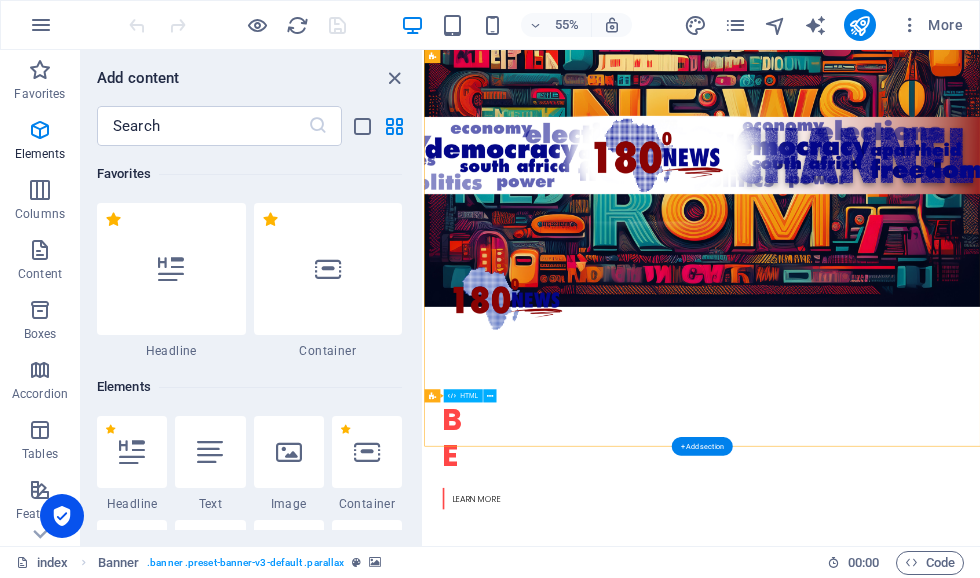 click at bounding box center (171, 269) 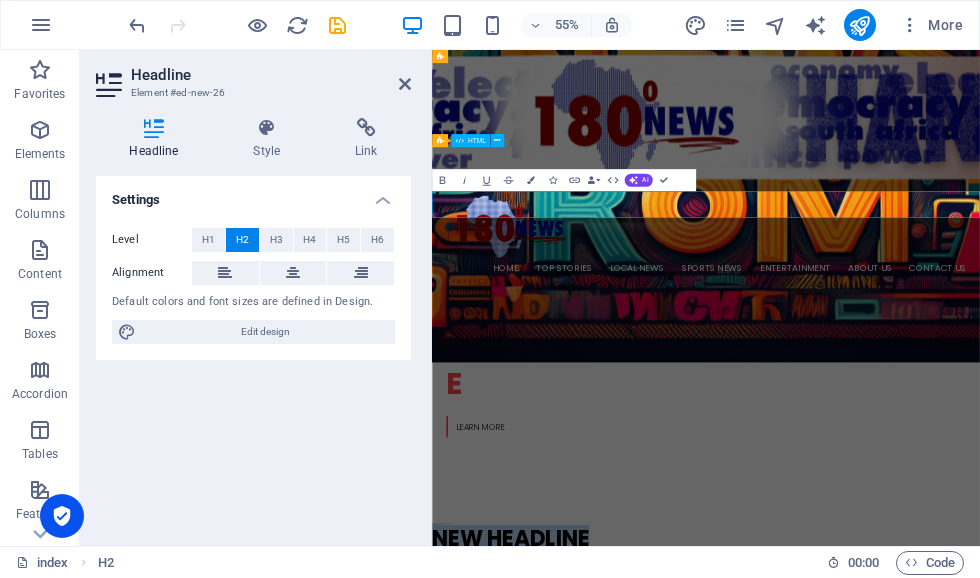 scroll, scrollTop: 672, scrollLeft: 0, axis: vertical 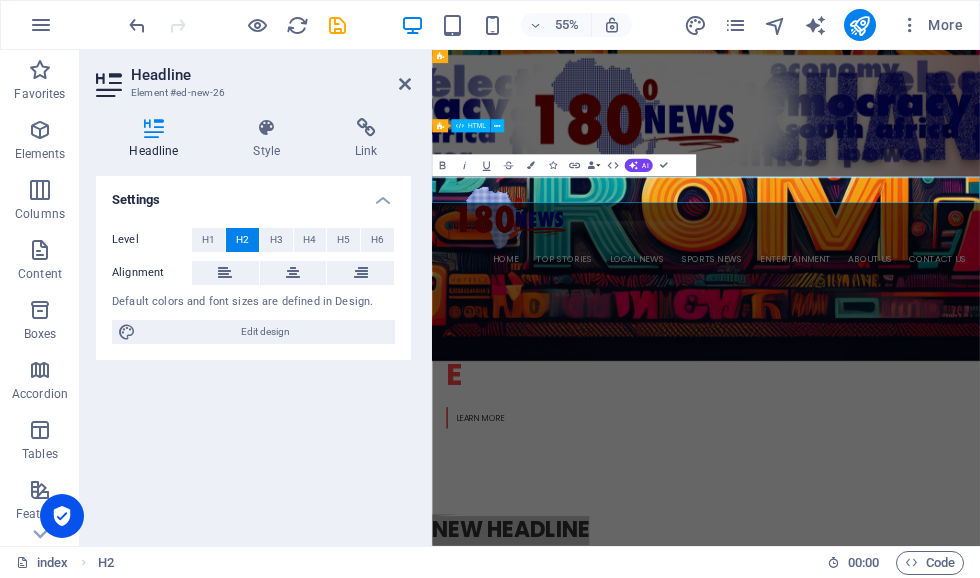click at bounding box center [137, 25] 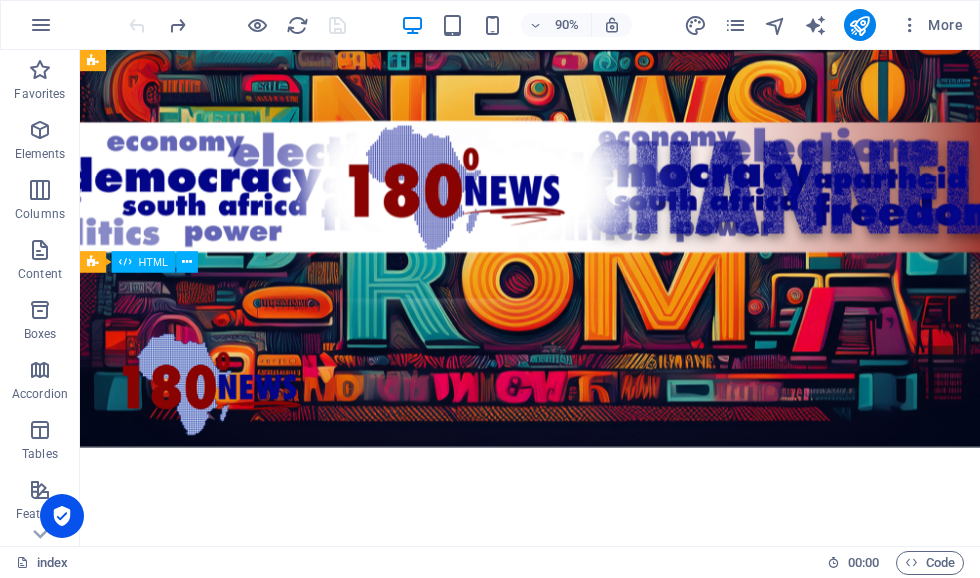 scroll, scrollTop: 290, scrollLeft: 0, axis: vertical 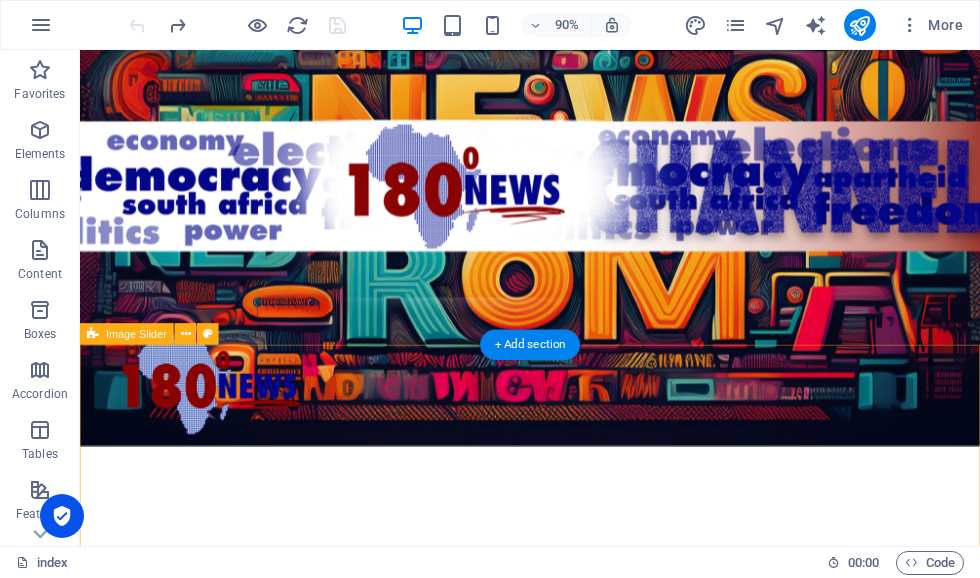 click on "Joburg intensifies efforts against illegal immigration. 1 2 3 4" at bounding box center (580, 1293) 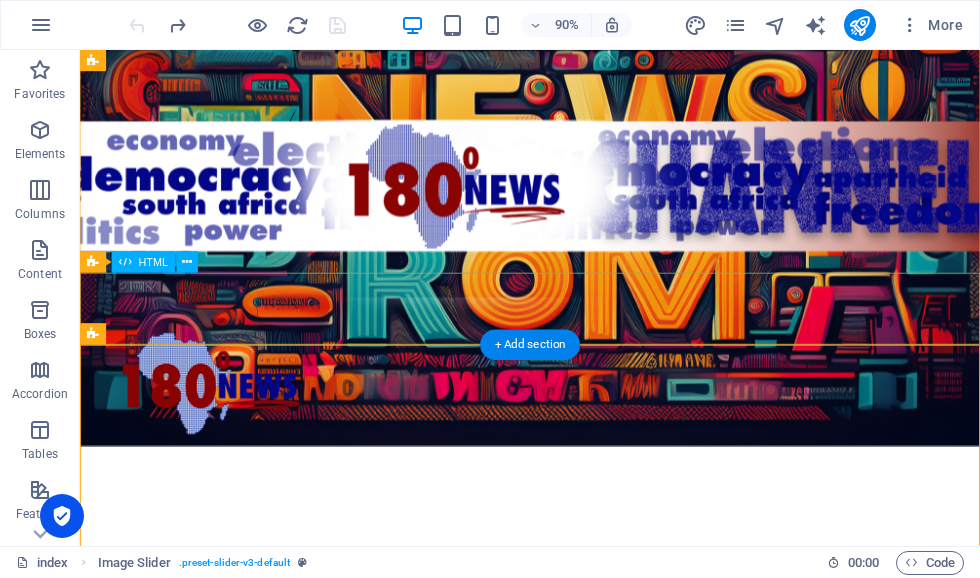 click on "+ Add section" at bounding box center (530, 345) 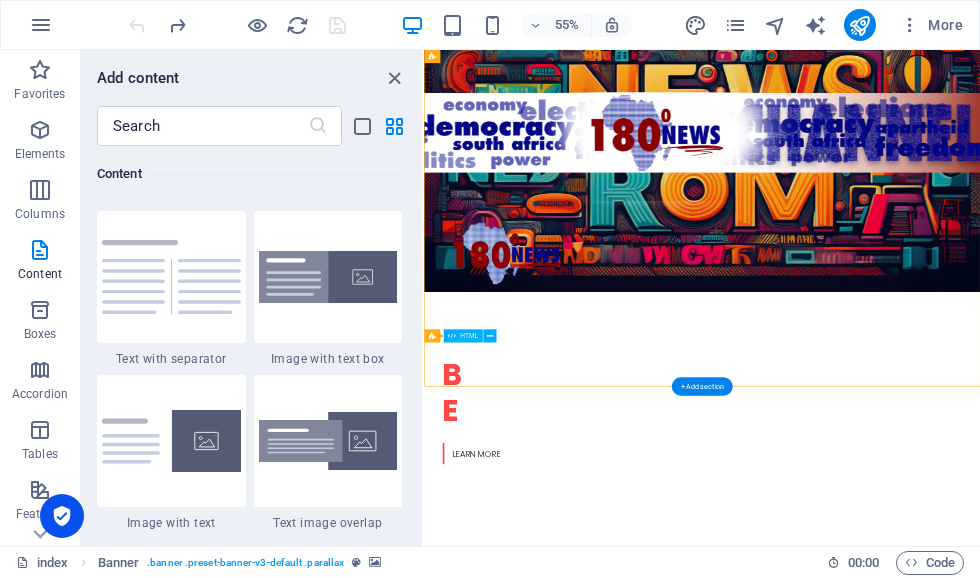 scroll, scrollTop: 3657, scrollLeft: 0, axis: vertical 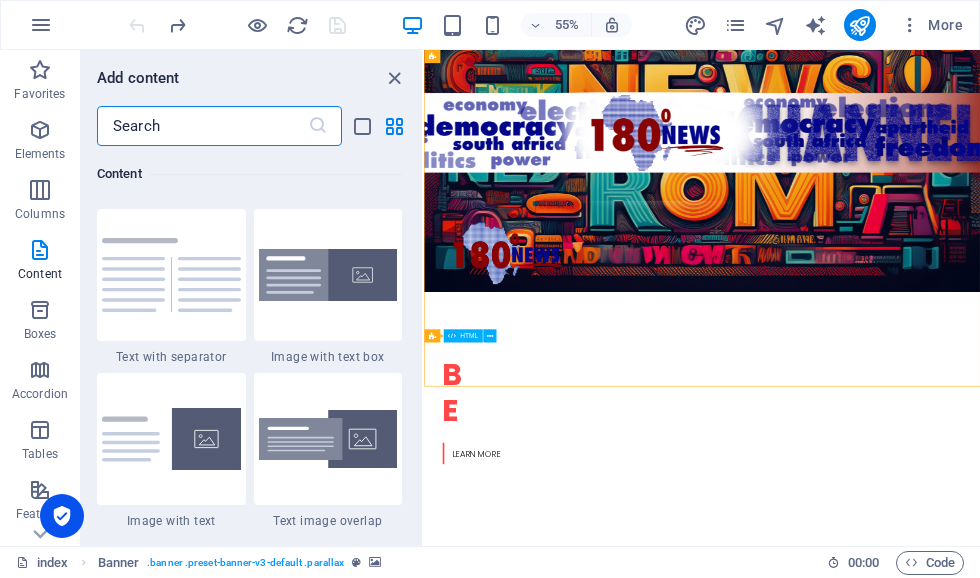 click at bounding box center (171, 439) 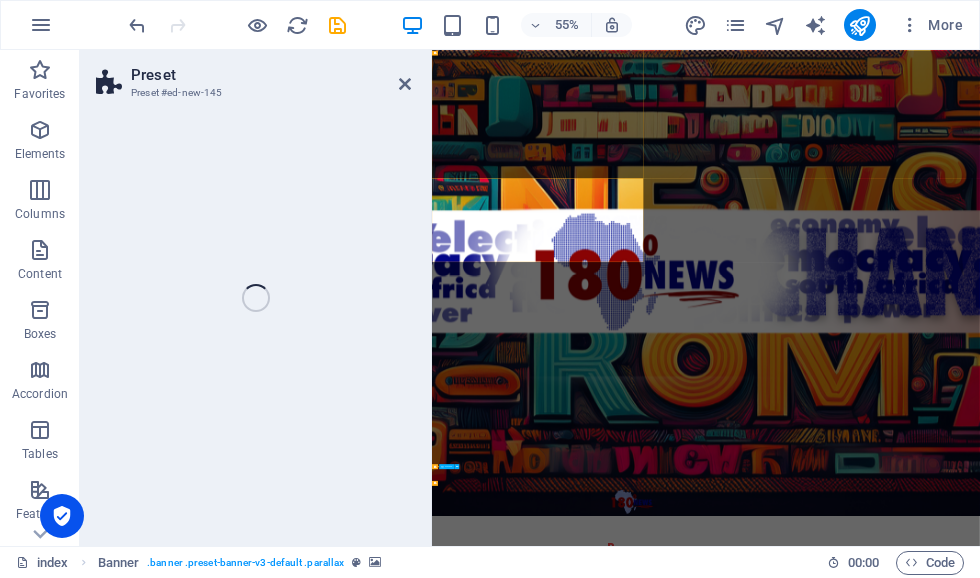 select on "rem" 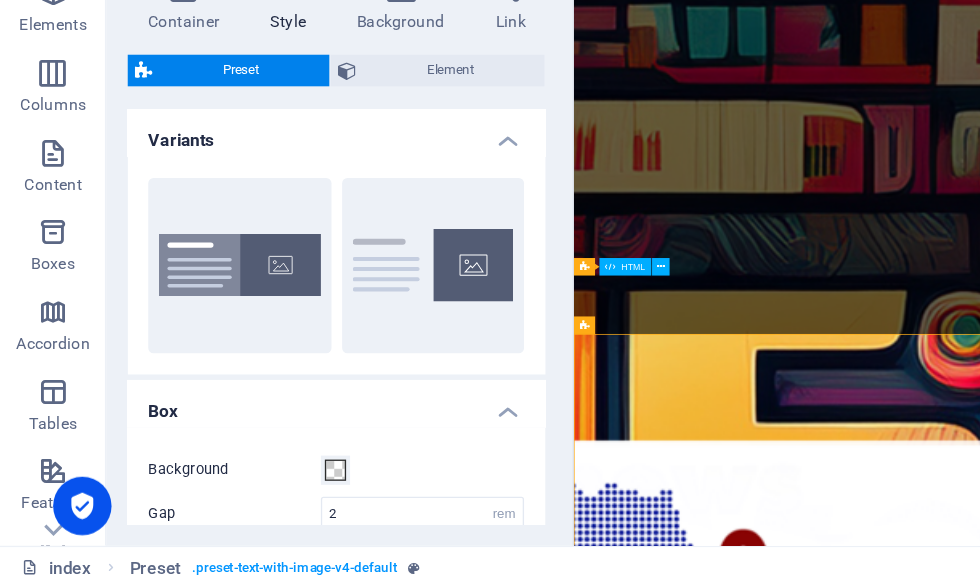 click on "Default" at bounding box center [327, 335] 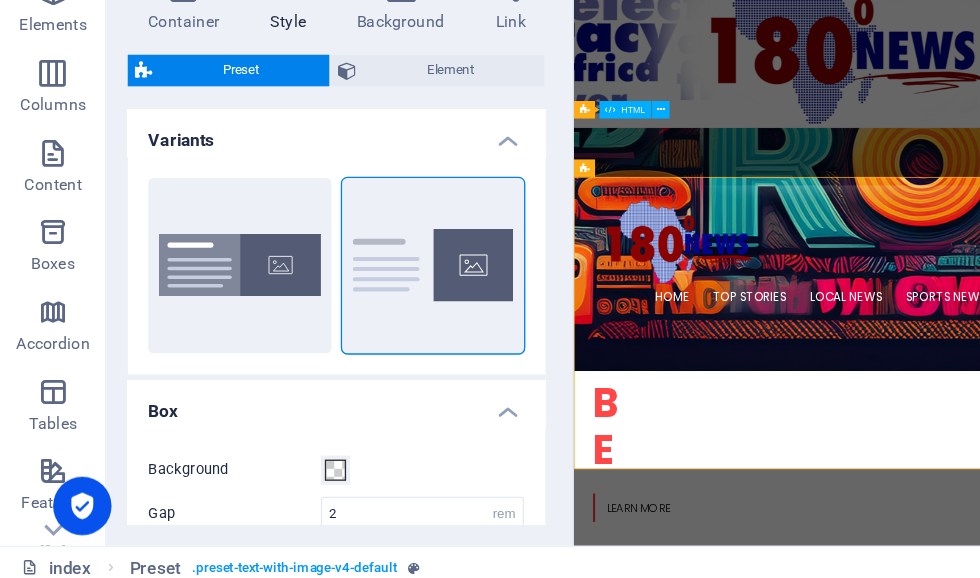scroll, scrollTop: 506, scrollLeft: 0, axis: vertical 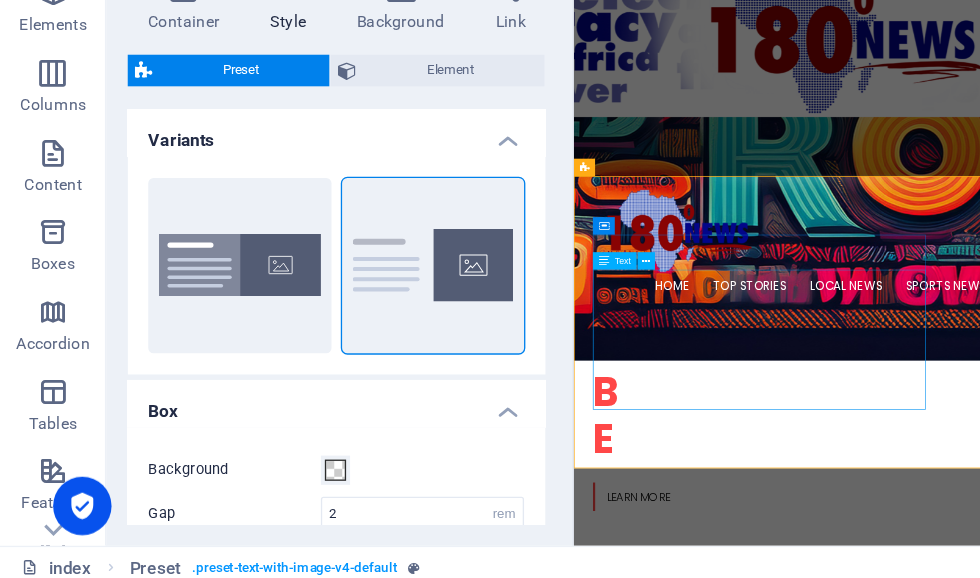 click on "Lorem ipsum dolor sit amet, consectetuer adipiscing elit. Aenean commodo ligula eget dolor. Lorem ipsum dolor sit amet, consectetuer adipiscing elit leget dolor. Lorem ipsum dolor sit amet, consectetuer adipiscing elit. Aenean commodo ligula eget dolor. Lorem ipsum dolor sit amet, consectetuer adipiscing elit dolor consectetuer adipiscing elit leget dolor. Lorem elit saget ipsum dolor sit amet, consectetuer." at bounding box center (1061, 1080) 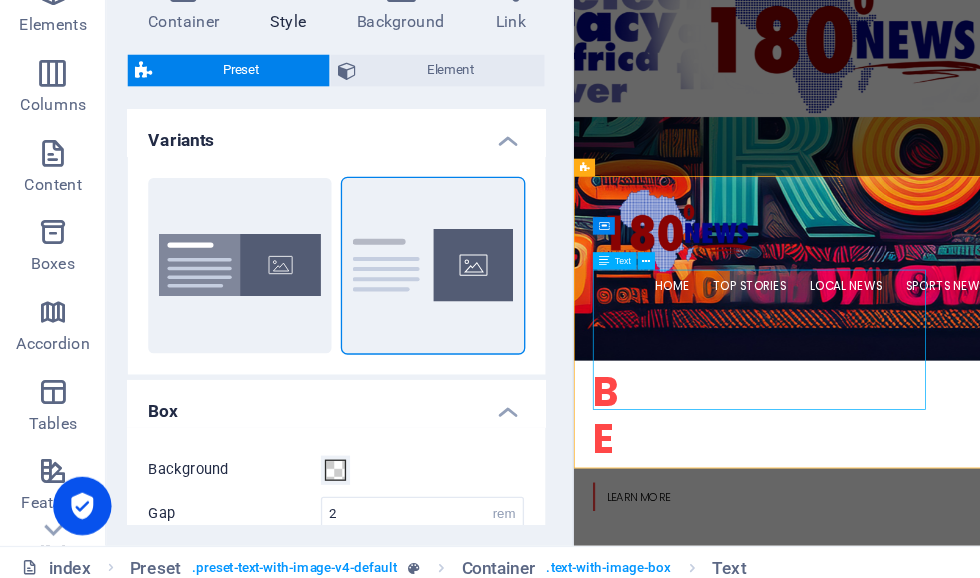 click on "Lorem ipsum dolor sit amet, consectetuer adipiscing elit. Aenean commodo ligula eget dolor. Lorem ipsum dolor sit amet, consectetuer adipiscing elit leget dolor. Lorem ipsum dolor sit amet, consectetuer adipiscing elit. Aenean commodo ligula eget dolor. Lorem ipsum dolor sit amet, consectetuer adipiscing elit dolor consectetuer adipiscing elit leget dolor. Lorem elit saget ipsum dolor sit amet, consectetuer." at bounding box center [1061, 1080] 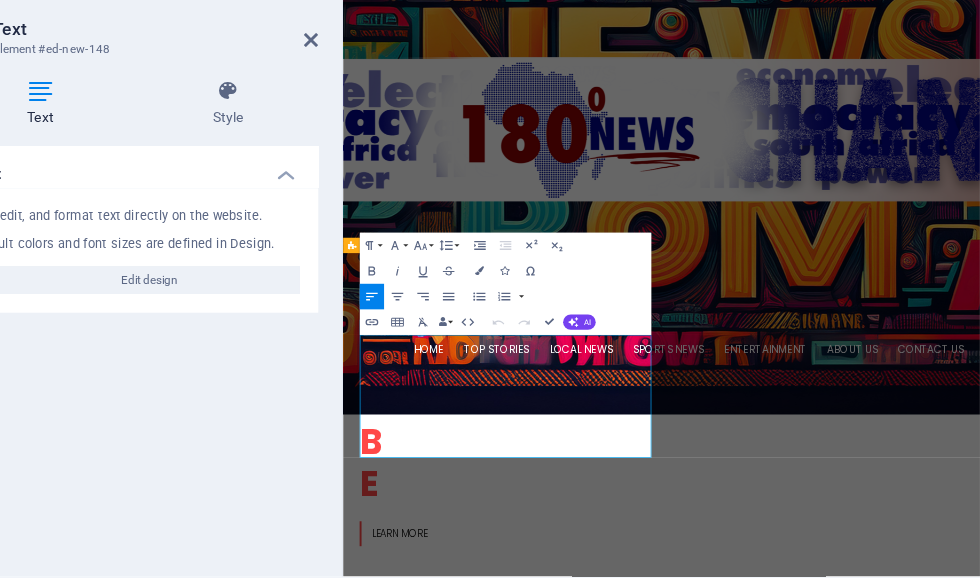 click on "Lorem ipsum dolor sit amet, consectetuer adipiscing elit. Aenean commodo ligula eget dolor. Lorem ipsum dolor sit amet, consectetuer adipiscing elit leget dolor. Lorem ipsum dolor sit amet, consectetuer adipiscing elit. Aenean commodo ligula eget dolor. Lorem ipsum dolor sit amet, consectetuer adipiscing elit dolor consectetuer adipiscing elit leget dolor. Lorem elit saget ipsum dolor sit amet, consectetuer." at bounding box center (830, 1192) 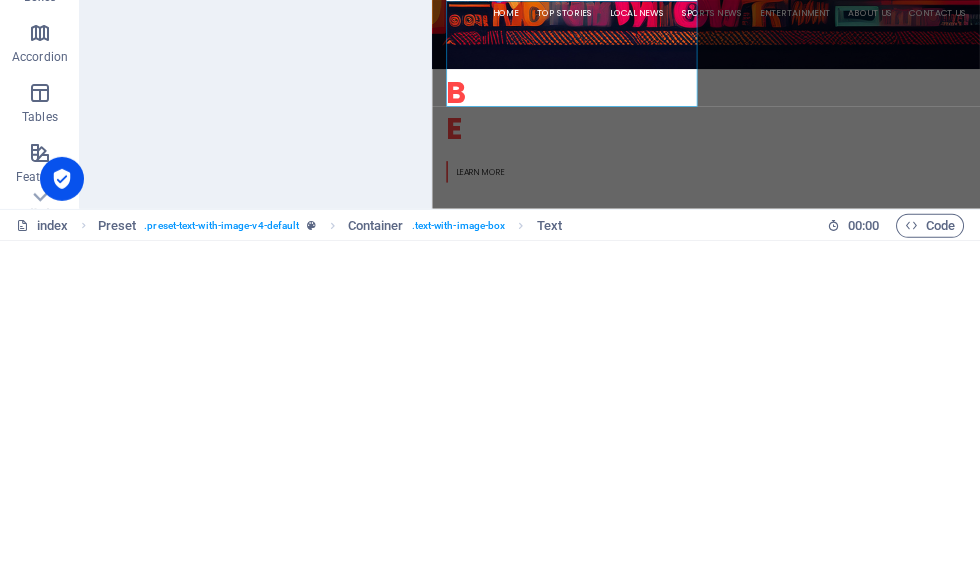 click on "Lorem ipsum dolor sit amet, consectetuer adipiscing elit. Aenean commodo ligula eget dolor. Lorem ipsum dolor sit amet, consectetuer adipiscing elit leget dolor. Lorem ipsum dolor sit amet, consectetuer adipiscing elit. Aenean commodo ligula eget dolor. Lorem ipsum dolor sit amet, consectetuer adipiscing elit dolor consectetuer adipiscing elit leget dolor. Lorem elit saget ipsum dolor sit amet, consectetuer." at bounding box center [920, 905] 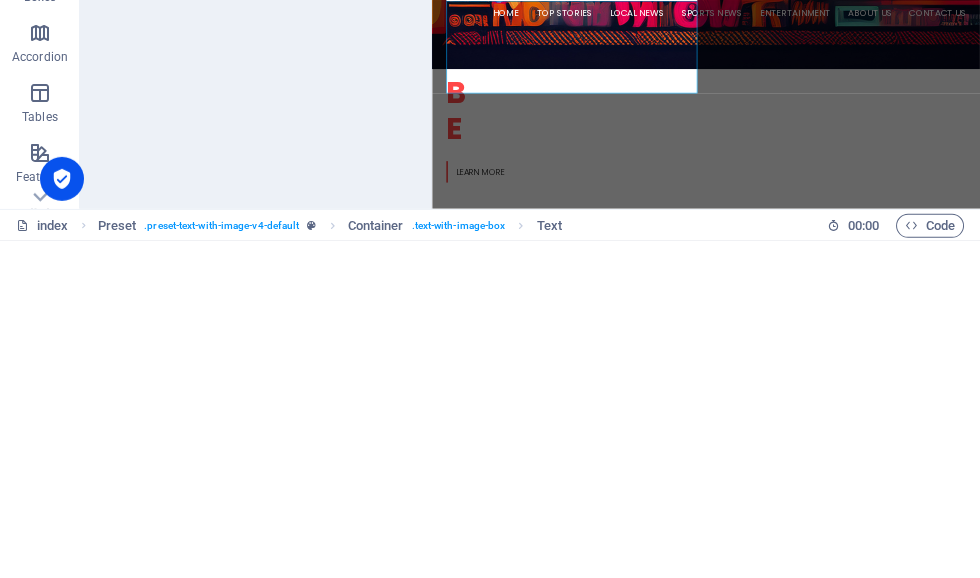 click on "Lorem ipsum dolor sit amet, consectetuer adipiscing elit. Aenean commodo ligula eget dolor. Lorem ipsum dolor sit amet, consectetuer adipiscing elit leget dolor. Lorem ipsum dolor sit amet, consectetuer adipiscing elit. Aenean commodo ligula eget dolor. Lorem ipsum dolor sit amet, consectetuer adipiscing elit dolor consectetuer adipiscing elit" at bounding box center [920, 893] 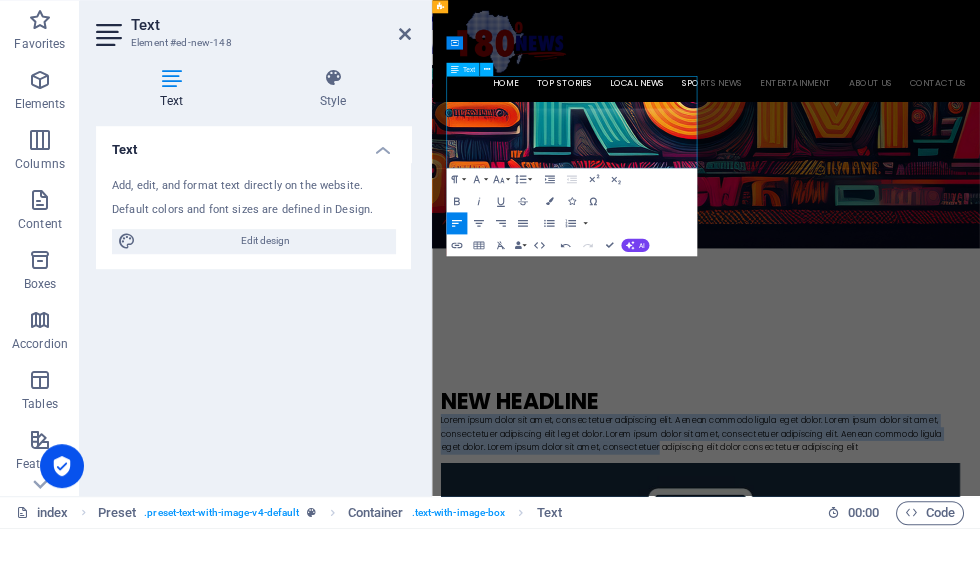 scroll, scrollTop: 891, scrollLeft: 0, axis: vertical 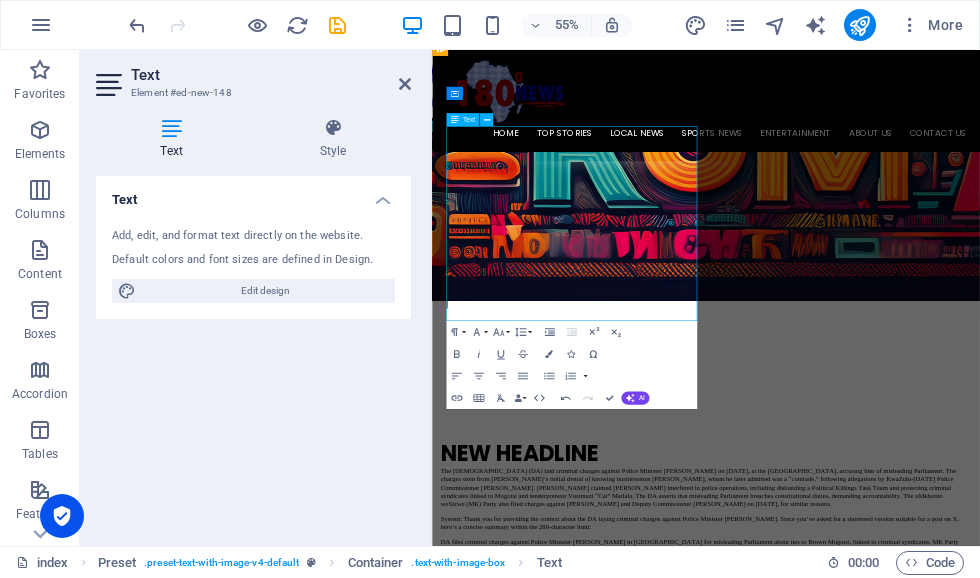 click on "Would you like me to adjust or refine this further?" at bounding box center (920, 1013) 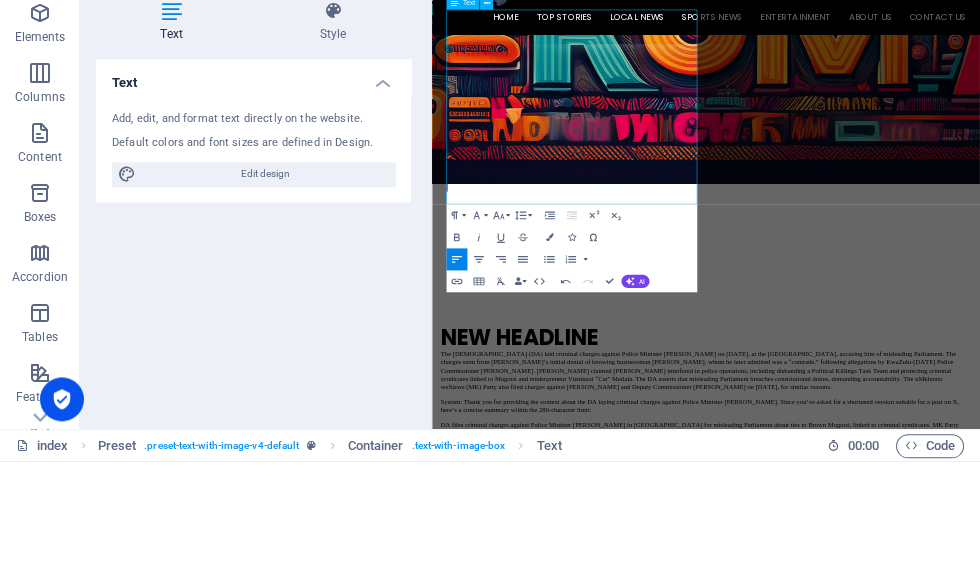 type 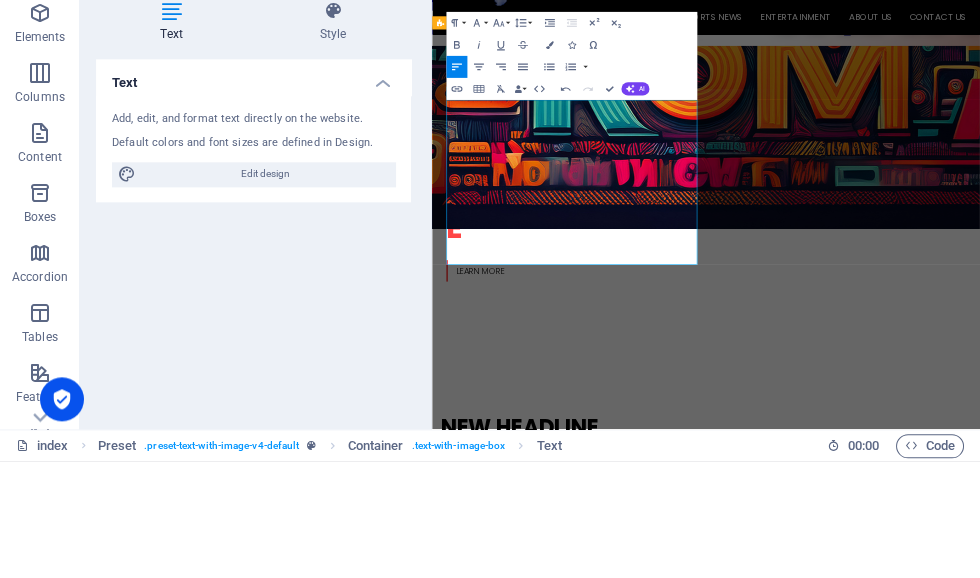 scroll, scrollTop: 727, scrollLeft: 0, axis: vertical 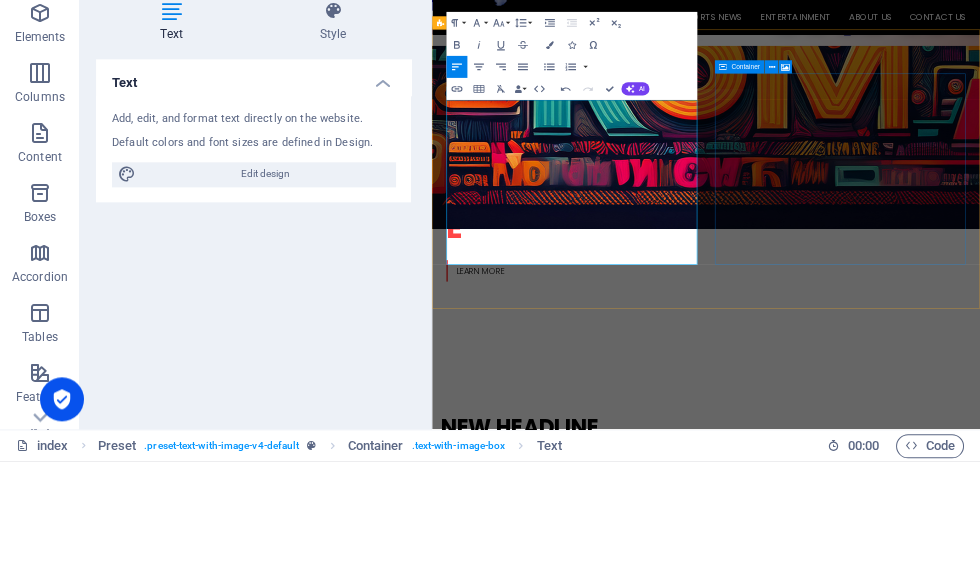 click on "Drop content here or  Add elements  Paste clipboard" at bounding box center (920, 1486) 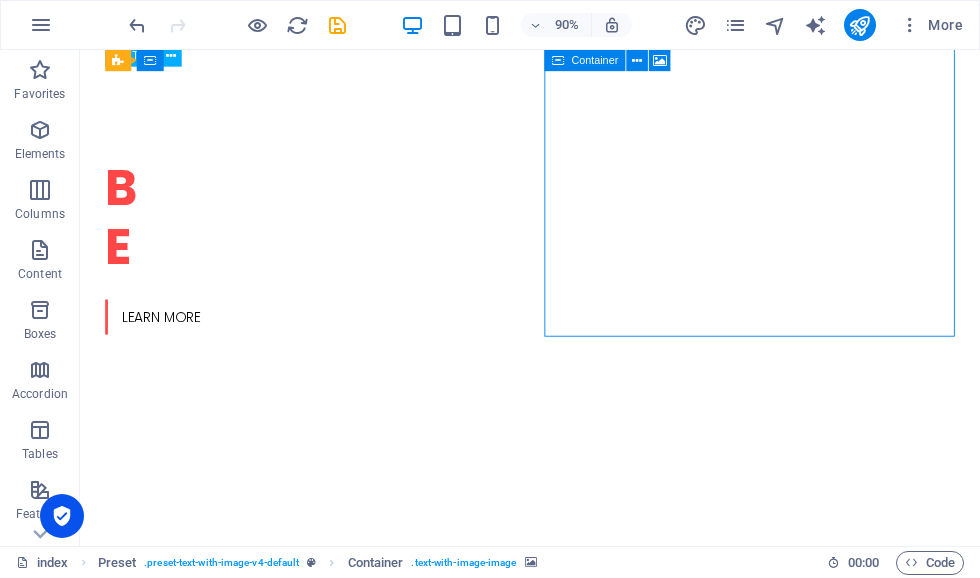 click at bounding box center [568, 1040] 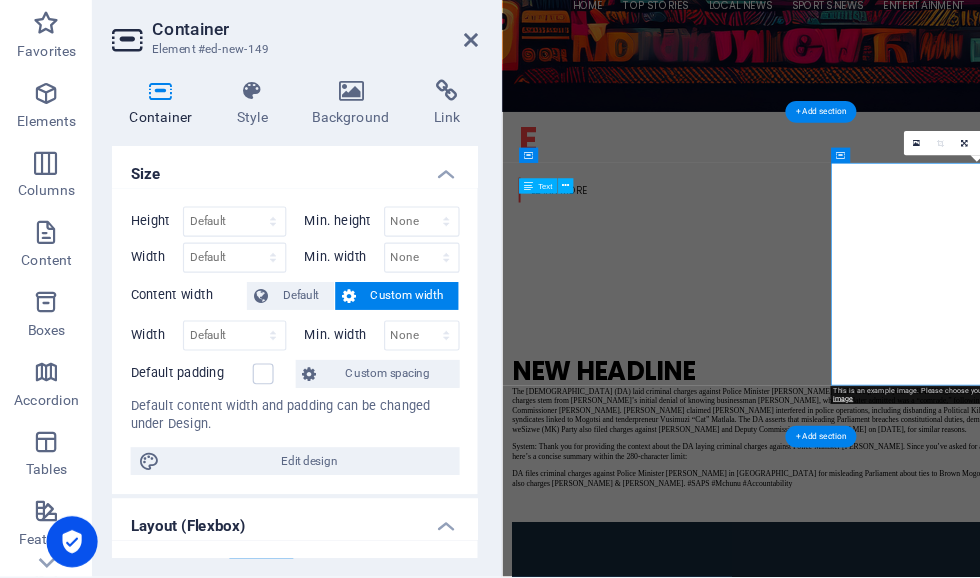click on "Edit design" at bounding box center (265, 447) 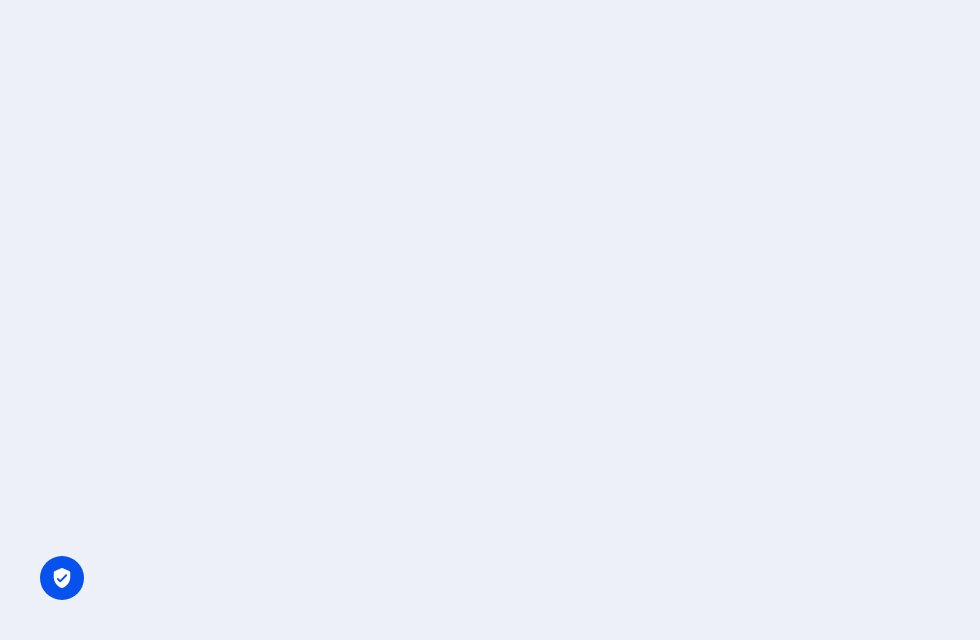 scroll, scrollTop: 0, scrollLeft: 0, axis: both 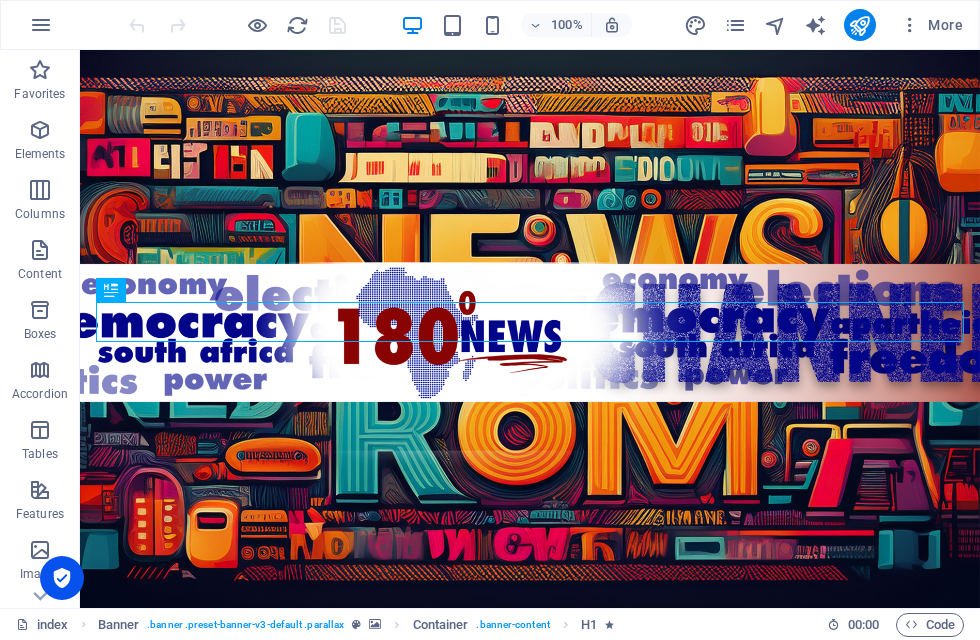 click at bounding box center [40, 250] 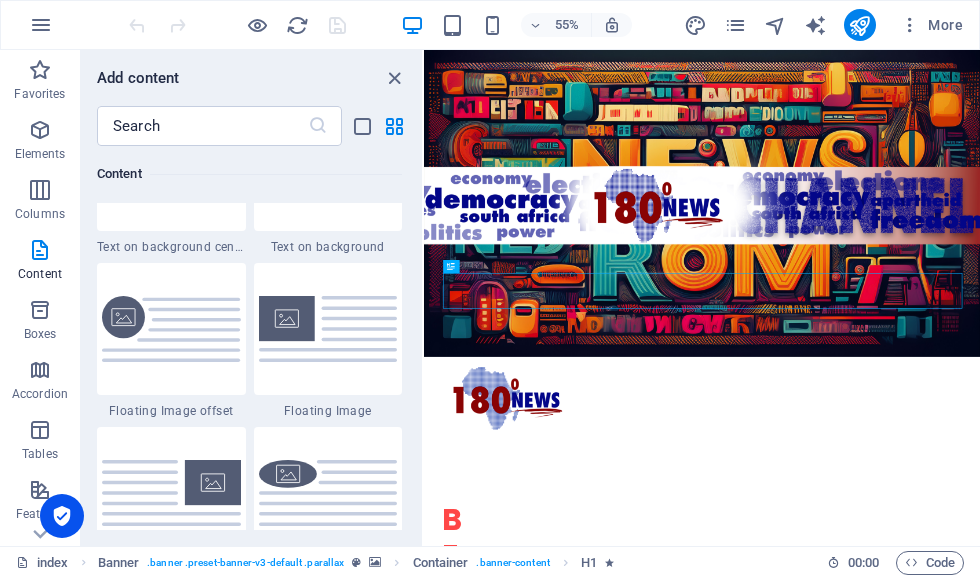 scroll, scrollTop: 4260, scrollLeft: 0, axis: vertical 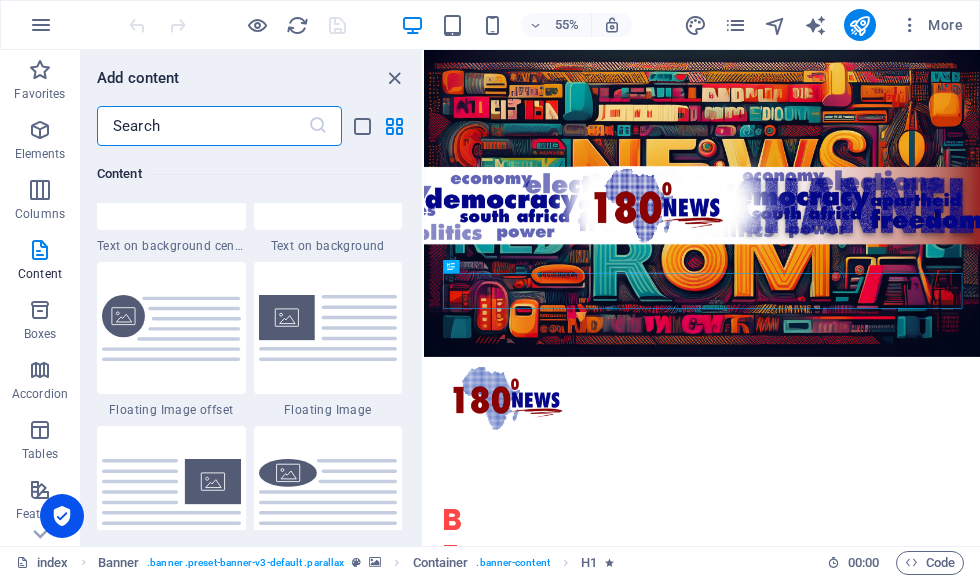 click at bounding box center (328, 327) 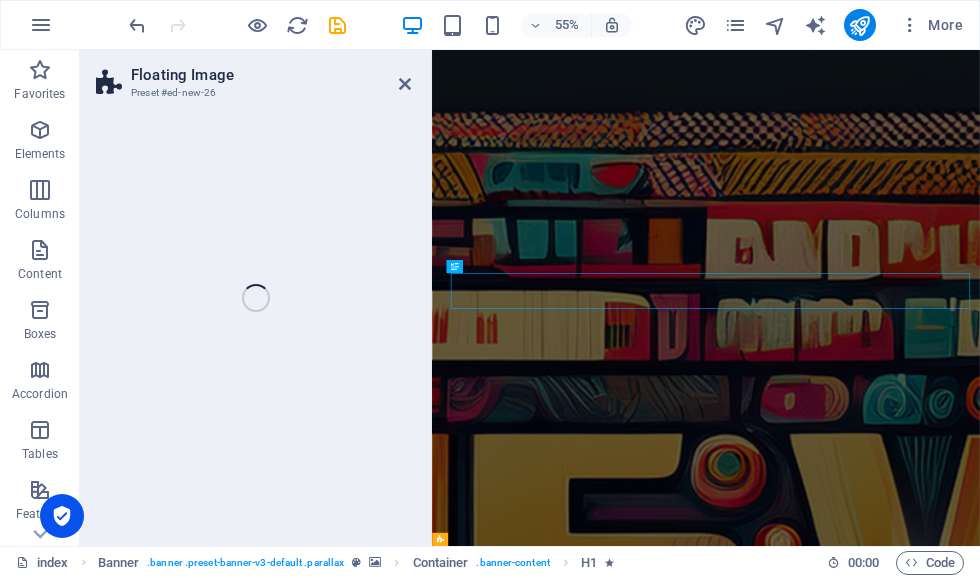 select on "%" 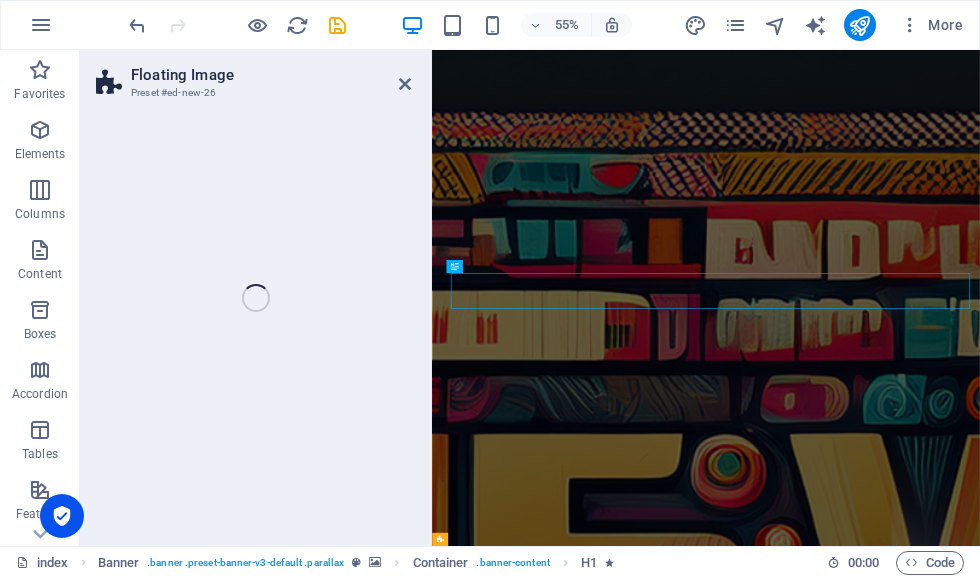 select on "rem" 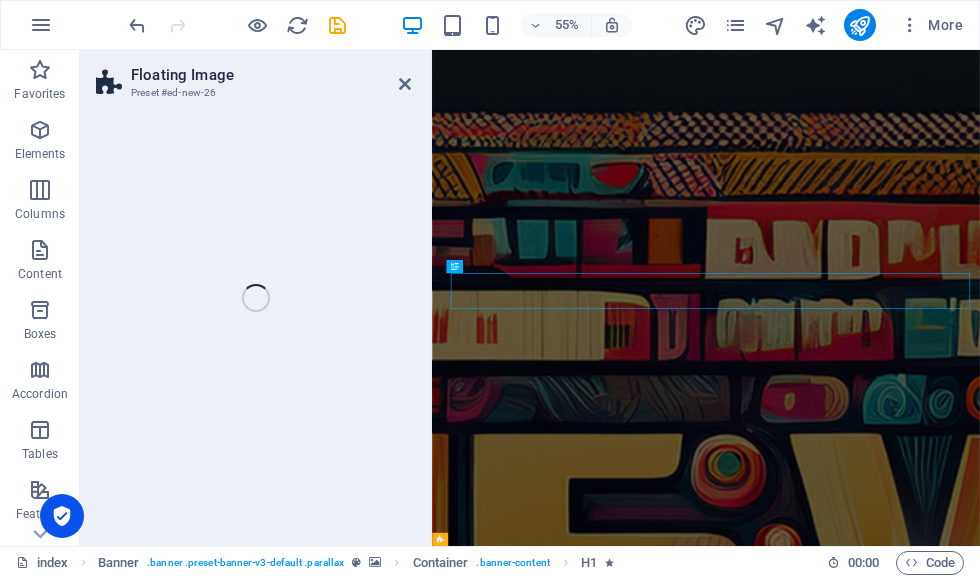 select on "rem" 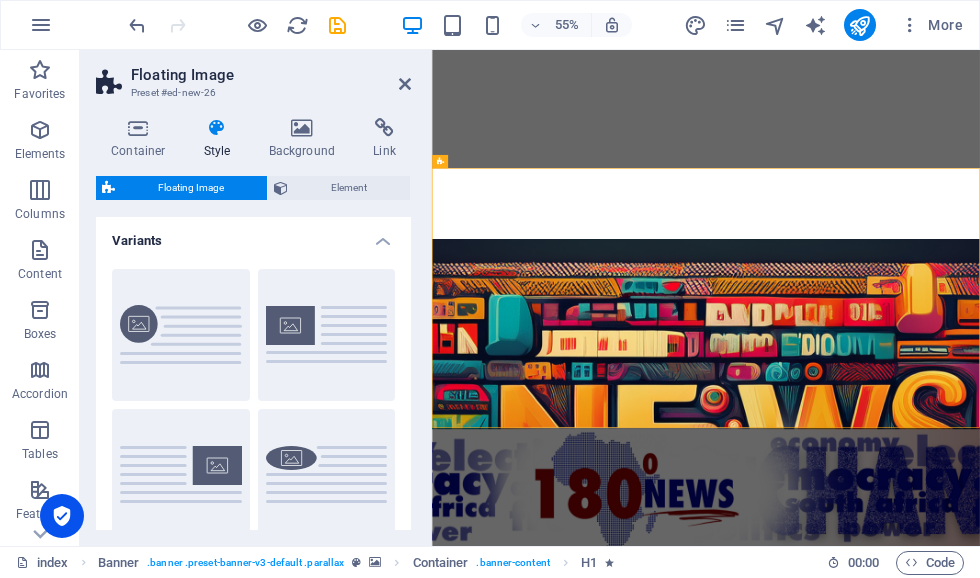 scroll, scrollTop: 687, scrollLeft: 0, axis: vertical 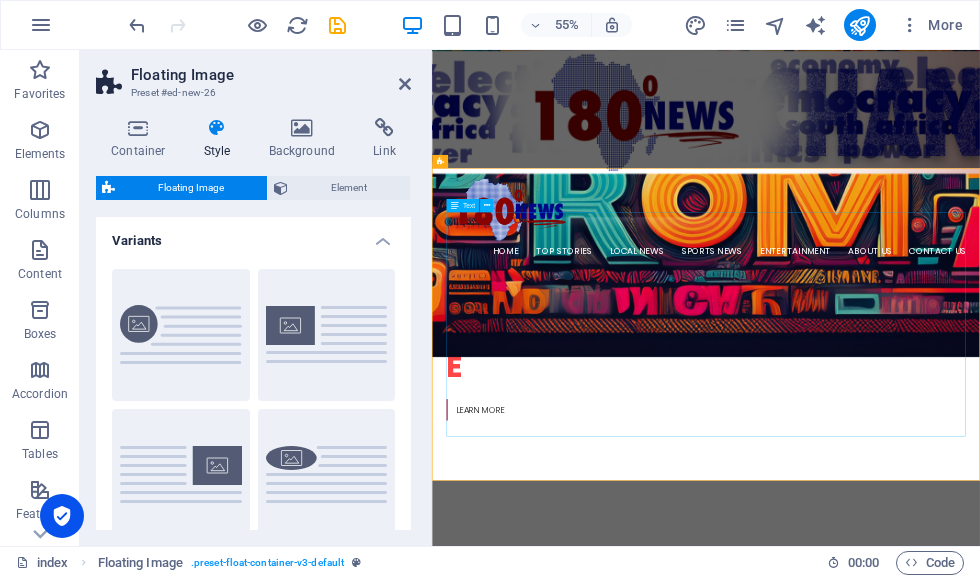 click at bounding box center [930, 1173] 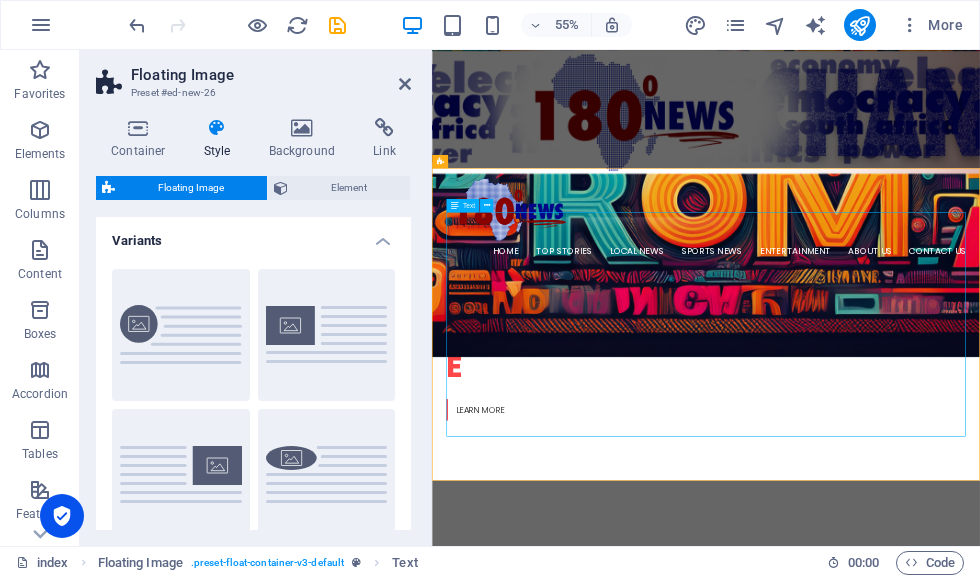 click at bounding box center (930, 1173) 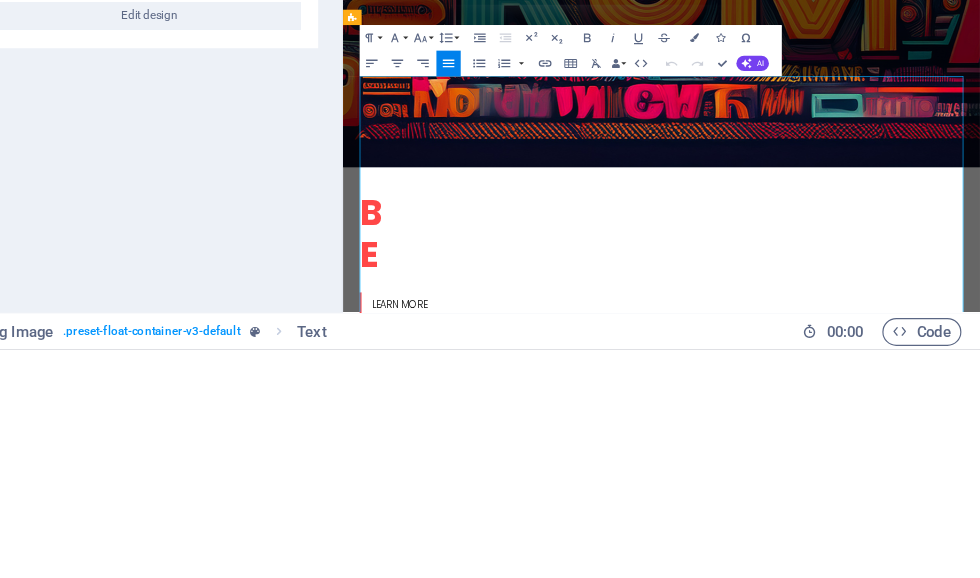 scroll, scrollTop: 452, scrollLeft: 0, axis: vertical 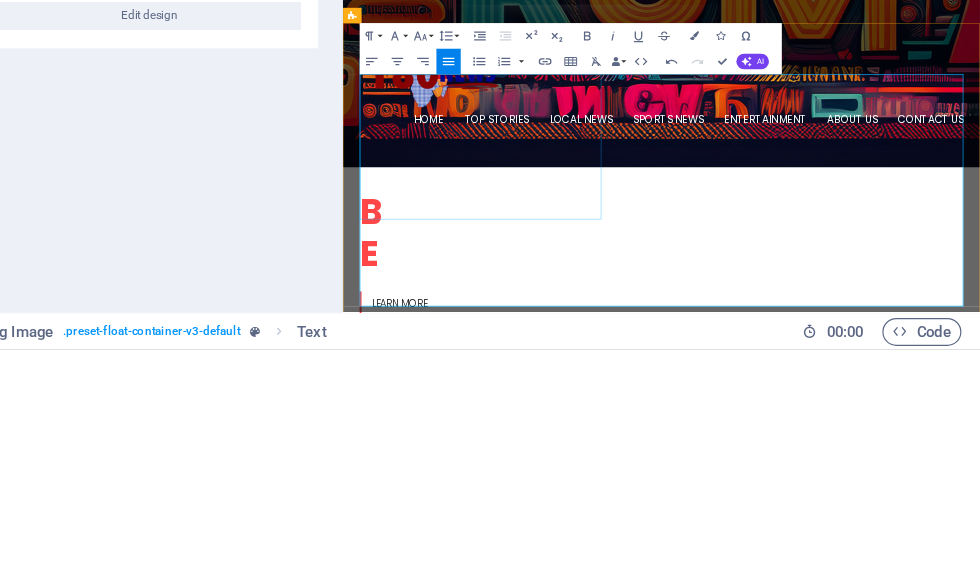 click at bounding box center (557, 998) 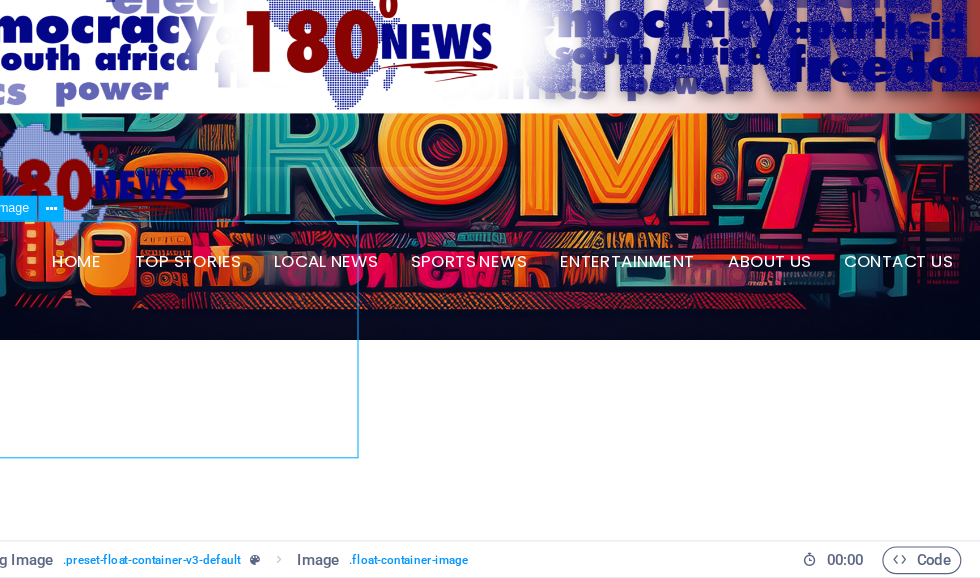 click at bounding box center (151, 909) 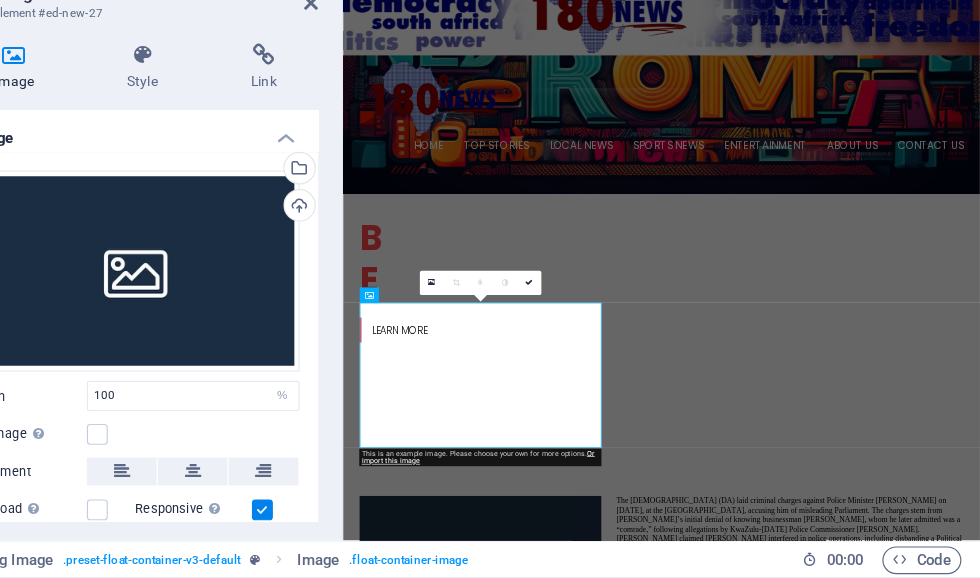 click on "Upload" at bounding box center (393, 260) 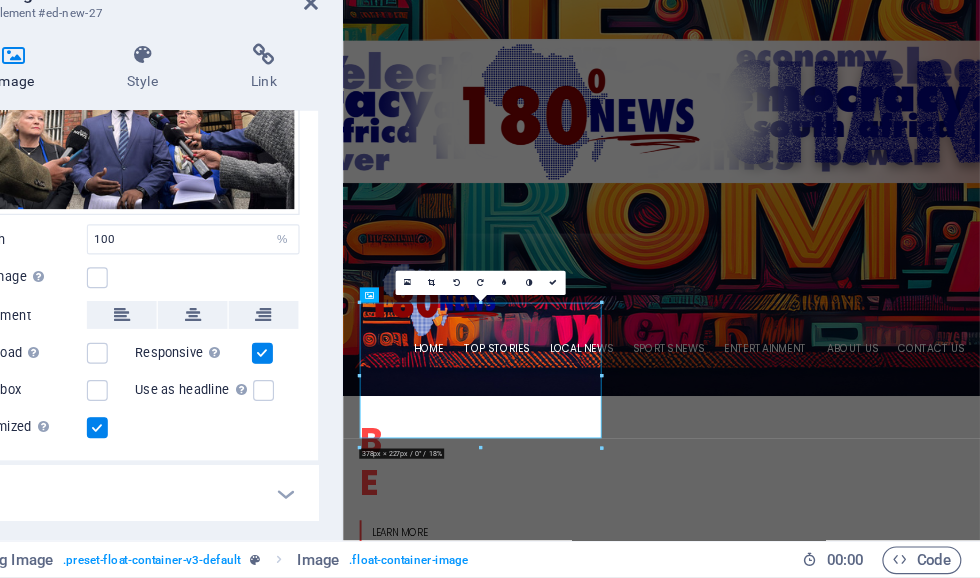 scroll, scrollTop: 243, scrollLeft: 0, axis: vertical 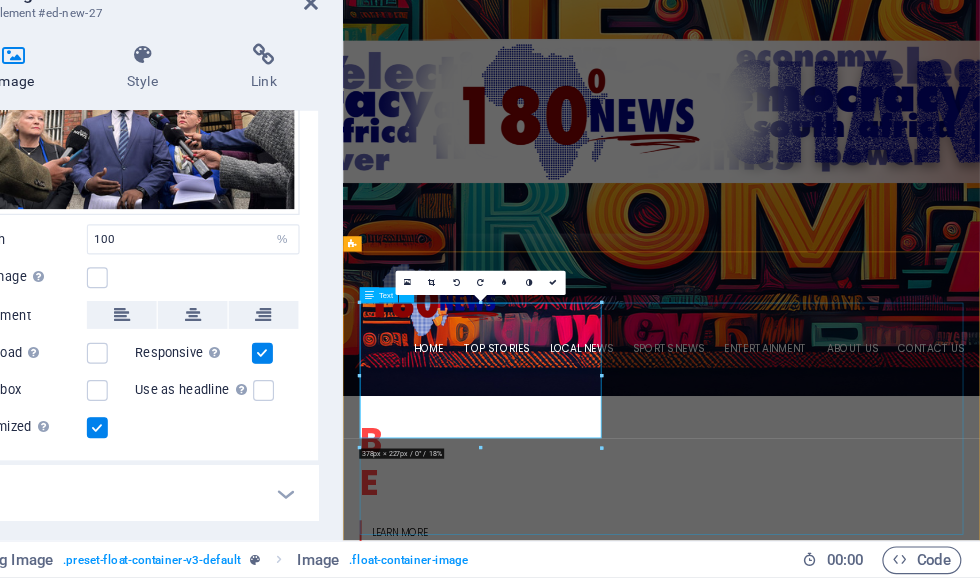click on "The Democratic Alliance (DA) laid criminal charges against Police Minister Senzo Mchunu on July 10, 2025, at the Cape Town Central Police Station, accusing him of misleading Parliament. The charges stem from Mchunu’s initial denial of knowing businessman Brown Mogotsi, whom he later admitted was a “comrade,” following allegations by KwaZulu-Natal Police Commissioner Nhlanhla Mkhwanazi. Mkhwanazi claimed Mchunu interfered in police operations, including disbanding a Political Killings Task Team and protecting criminal syndicates linked to Mogotsi and tenderpreneur Vusimuzi “Cat” Matlala. The DA asserts that misleading Parliament breaches constitutional duties, demanding accountability. The uMkhonto weSizwe (MK) Party also filed charges against Mchunu and Deputy Commissioner Shadrack Sibiya on July 9, 2025, for similar reasons. Character count: 237 Would you like me to adjust or refine this further? ." at bounding box center (840, 1295) 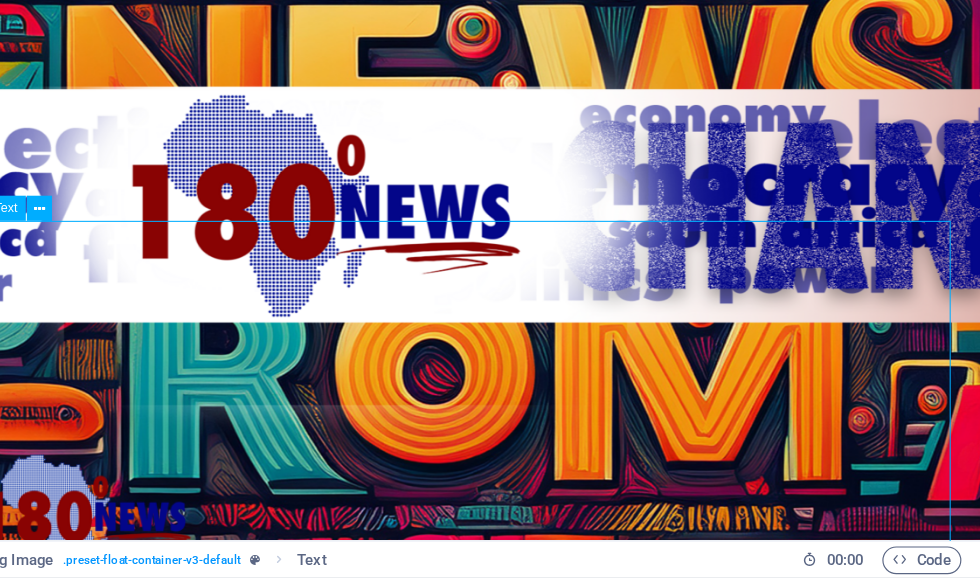 click on "The Democratic Alliance (DA) laid criminal charges against Police Minister Senzo Mchunu on July 10, 2025, at the Cape Town Central Police Station, accusing him of misleading Parliament. The charges stem from Mchunu’s initial denial of knowing businessman Brown Mogotsi, whom he later admitted was a “comrade,” following allegations by KwaZulu-Natal Police Commissioner Nhlanhla Mkhwanazi. Mkhwanazi claimed Mchunu interfered in police operations, including disbanding a Political Killings Task Team and protecting criminal syndicates linked to Mogotsi and tenderpreneur Vusimuzi “Cat” Matlala. The DA asserts that misleading Parliament breaches constitutional duties, demanding accountability. The uMkhonto weSizwe (MK) Party also filed charges against Mchunu and Deputy Commissioner Shadrack Sibiya on July 9, 2025, for similar reasons. Character count: 237 Would you like me to adjust or refine this further? ." at bounding box center (434, 1295) 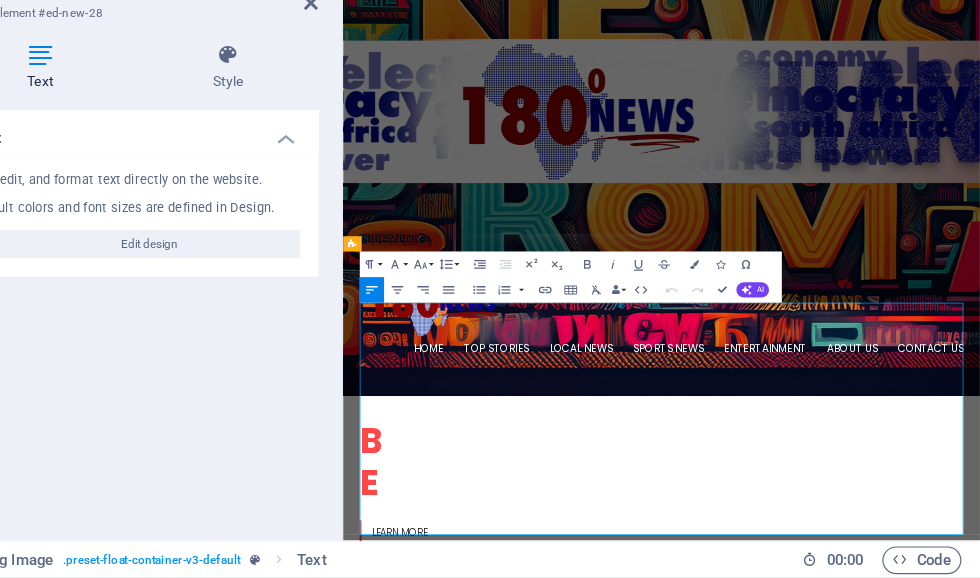 click on "The Democratic Alliance (DA) laid criminal charges against Police Minister Senzo Mchunu on July 10, 2025, at the Cape Town Central Police Station, accusing him of misleading Parliament. The charges stem from Mchunu’s initial denial of knowing businessman Brown Mogotsi, whom he later admitted was a “comrade,” following allegations by KwaZulu-Natal Police Commissioner Nhlanhla Mkhwanazi. Mkhwanazi claimed Mchunu interfered in police operations, including disbanding a Political Killings Task Team and protecting criminal syndicates linked to Mogotsi and tenderpreneur Vusimuzi “Cat” Matlala. The DA asserts that misleading Parliament breaches constitutional duties, demanding accountability. The uMkhonto weSizwe (MK) Party also filed charges against Mchunu and Deputy Commissioner Shadrack Sibiya on July 9, 2025, for similar reasons. Character count: 237 Would you like me to adjust or refine this further? ." at bounding box center [840, 1295] 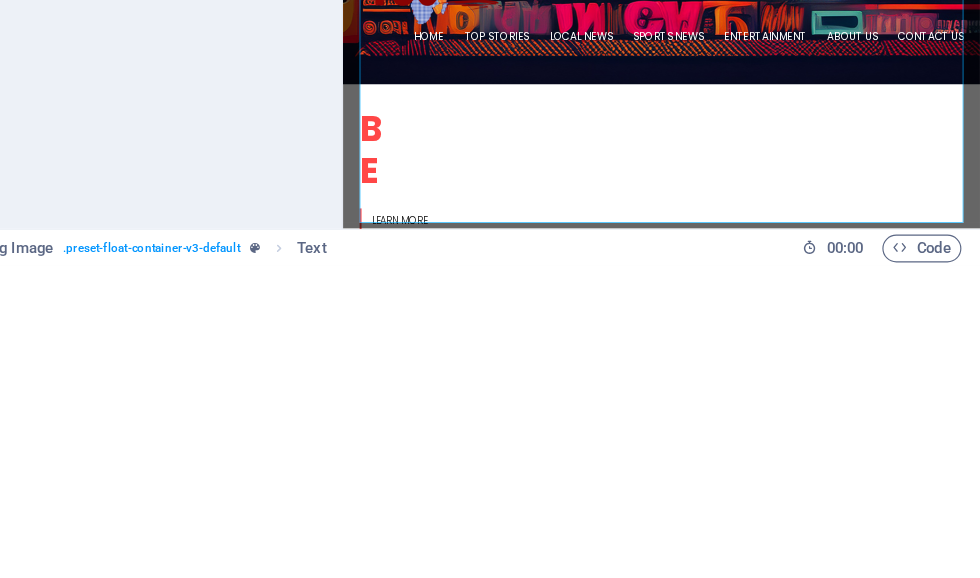 click on "The Democratic Alliance (DA) laid criminal charges against Police Minister Senzo Mchunu on July 10, 2025, at the Cape Town Central Police Station, accusing him of misleading Parliament. The charges stem from Mchunu’s initial denial of knowing businessman Brown Mogotsi, whom he later admitted was a “comrade,” following allegations by KwaZulu-Natal Police Commissioner Nhlanhla Mkhwanazi. Mkhwanazi claimed Mchunu interfered in police operations, including disbanding a Political Killings Task Team and protecting criminal syndicates linked to Mogotsi and tenderpreneur Vusimuzi “Cat” Matlala. The DA asserts that misleading Parliament breaches constitutional duties, demanding accountability. The uMkhonto weSizwe (MK) Party also filed charges against Mchunu and Deputy Commissioner Shadrack Sibiya on July 9, 2025, for similar reasons. Character count: 237 Would you like me to adjust or refine this further? ." at bounding box center (840, 984) 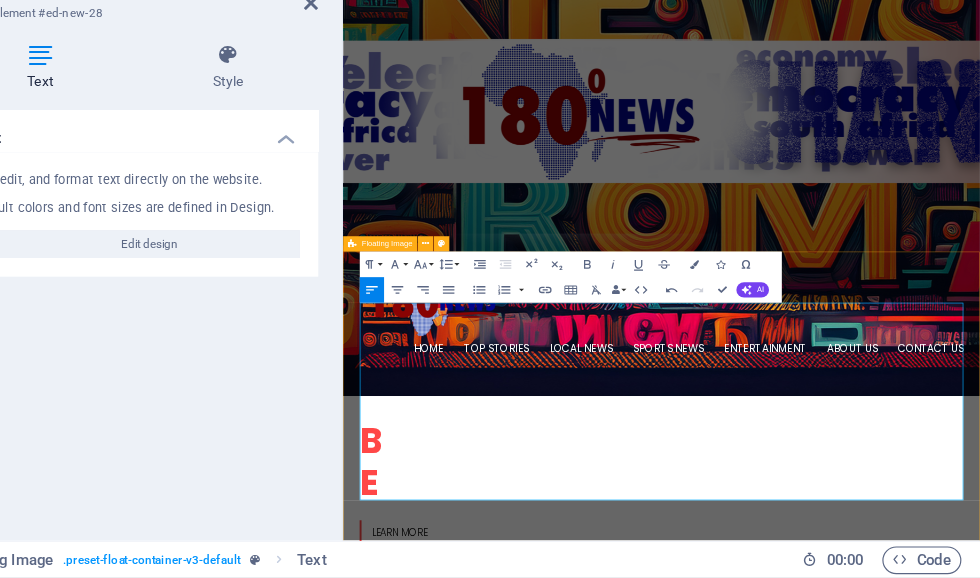 click on "The Democratic Alliance (DA) laid criminal charges against Police Minister Senzo Mchunu on July 10, 2025, at the Cape Town Central Police Station, accusing him of misleading Parliament. The charges stem from Mchunu’s initial denial of knowing businessman Brown Mogotsi, whom he later admitted was a “comrade,” following allegations by KwaZulu-Natal Police Commissioner Nhlanhla Mkhwanazi. Mkhwanazi claimed Mchunu interfered in police operations, including disbanding a Political Killings Task Team and protecting criminal syndicates linked to Mogotsi and tenderpreneur Vusimuzi “Cat” Matlala. The DA asserts that misleading Parliament breaches constitutional duties, demanding accountability. The uMkhonto weSizwe (MK) Party also filed charges against Mchunu and Deputy Commissioner Shadrack Sibiya on July 9, 2025, for similar reasons. ." at bounding box center (840, 1268) 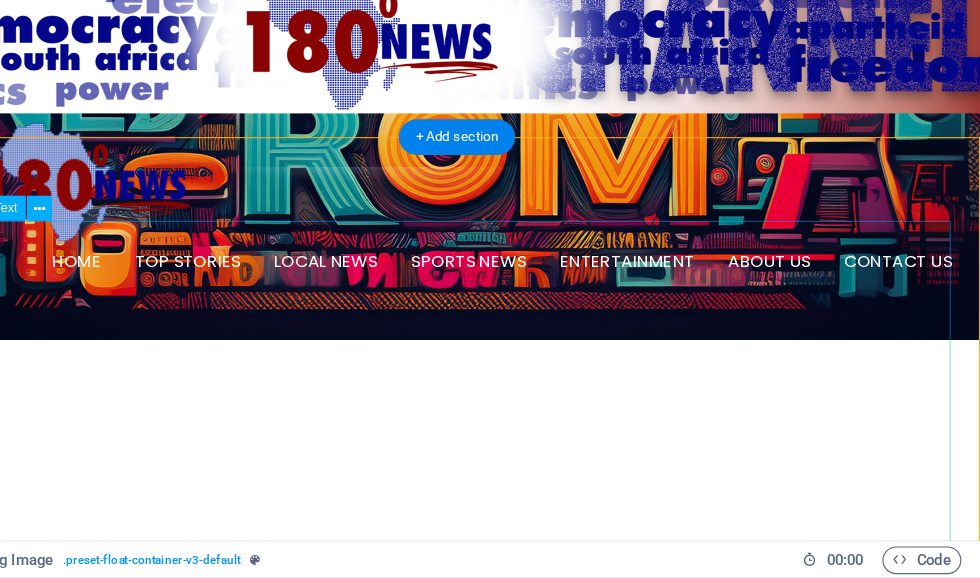 click on "The Democratic Alliance (DA) laid criminal charges against Police Minister Senzo Mchunu on July 10, 2025, at the Cape Town Central Police Station, accusing him of misleading Parliament. The charges stem from Mchunu’s initial denial of knowing businessman Brown Mogotsi, whom he later admitted was a “comrade,” following allegations by KwaZulu-Natal Police Commissioner Nhlanhla Mkhwanazi. Mkhwanazi claimed Mchunu interfered in police operations, including disbanding a Political Killings Task Team and protecting criminal syndicates linked to Mogotsi and tenderpreneur Vusimuzi “Cat” Matlala. The DA asserts that misleading Parliament breaches constitutional duties, demanding accountability. The uMkhonto weSizwe (MK) Party also filed charges against Mchunu and Deputy Commissioner Shadrack Sibiya on July 9, 2025, for similar reasons. ." at bounding box center (434, 951) 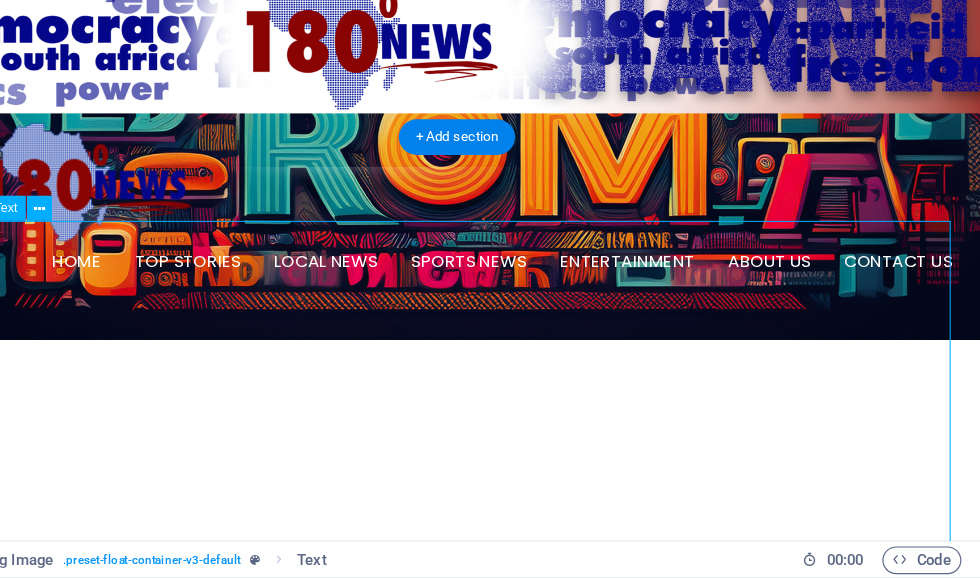 click on "The Democratic Alliance (DA) laid criminal charges against Police Minister Senzo Mchunu on July 10, 2025, at the Cape Town Central Police Station, accusing him of misleading Parliament. The charges stem from Mchunu’s initial denial of knowing businessman Brown Mogotsi, whom he later admitted was a “comrade,” following allegations by KwaZulu-Natal Police Commissioner Nhlanhla Mkhwanazi. Mkhwanazi claimed Mchunu interfered in police operations, including disbanding a Political Killings Task Team and protecting criminal syndicates linked to Mogotsi and tenderpreneur Vusimuzi “Cat” Matlala. The DA asserts that misleading Parliament breaches constitutional duties, demanding accountability. The uMkhonto weSizwe (MK) Party also filed charges against Mchunu and Deputy Commissioner Shadrack Sibiya on July 9, 2025, for similar reasons. ." at bounding box center [434, 951] 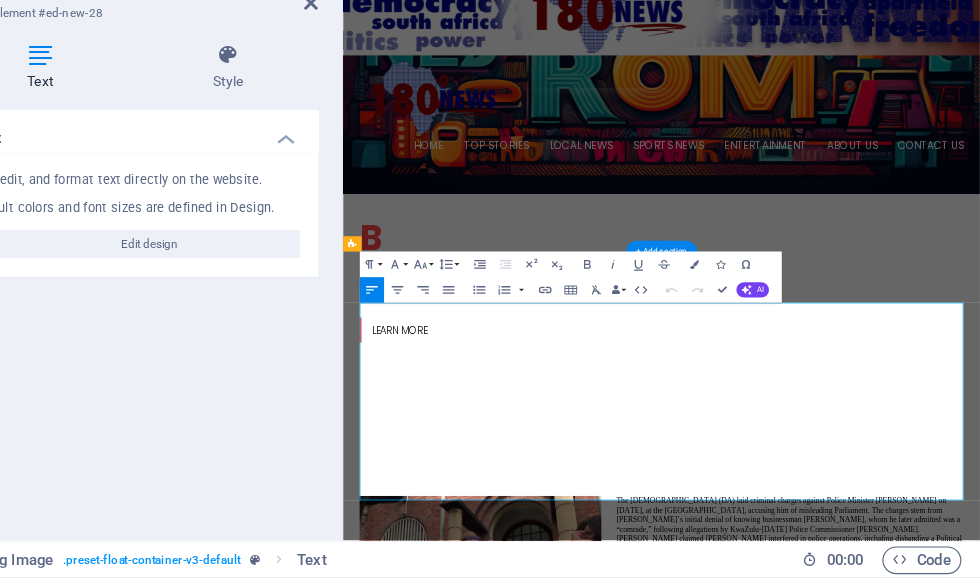 click on "The [DEMOGRAPHIC_DATA] (DA) laid criminal charges against Police Minister [PERSON_NAME] on [DATE], at the [GEOGRAPHIC_DATA], accusing him of misleading Parliament. The charges stem from [PERSON_NAME]’s initial denial of knowing businessman [PERSON_NAME], whom he later admitted was a “comrade,” following allegations by KwaZulu-[DATE] Police Commissioner [PERSON_NAME]. [PERSON_NAME] claimed [PERSON_NAME] interfered in police operations, including disbanding a Political Killings Task Team and protecting criminal syndicates linked to Mogotsi and tenderpreneur Vusimuzi “Cat” Matlala. The DA asserts that misleading Parliament breaches constitutional duties, demanding accountability. The uMkhonto weSizwe (MK) Party also filed charges against [PERSON_NAME] and Deputy Commissioner [PERSON_NAME] on [DATE], for similar reasons." at bounding box center (1040, 863) 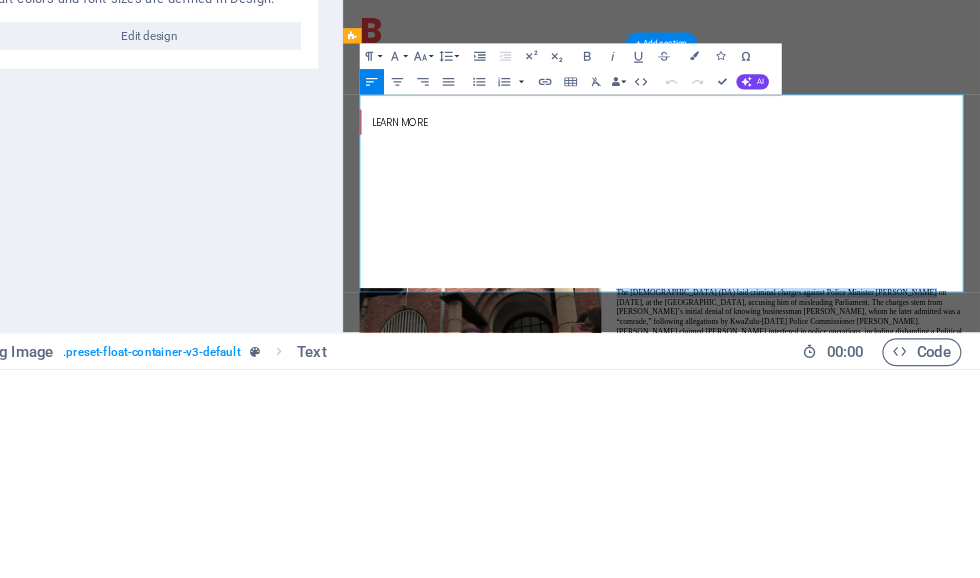 copy on "The [DEMOGRAPHIC_DATA] (DA) laid criminal charges against Police Minister [PERSON_NAME]" 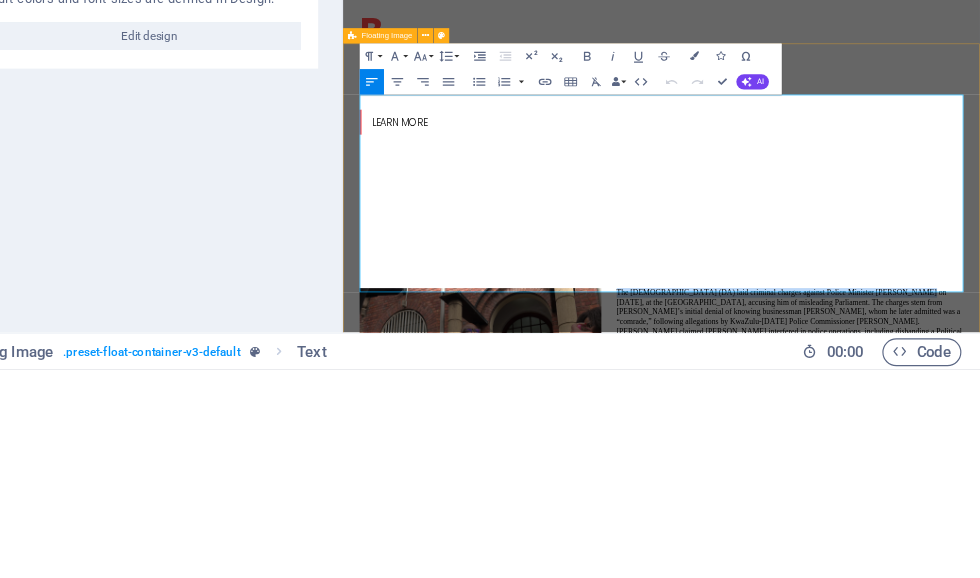 click on "The Democratic Alliance (DA) laid criminal charges against Police Minister Senzo Mchunu on July 10, 2025, at the Cape Town Central Police Station, accusing him of misleading Parliament. The charges stem from Mchunu’s initial denial of knowing businessman Brown Mogotsi, whom he later admitted was a “comrade,” following allegations by KwaZulu-Natal Police Commissioner Nhlanhla Mkhwanazi. Mkhwanazi claimed Mchunu interfered in police operations, including disbanding a Political Killings Task Team and protecting criminal syndicates linked to Mogotsi and tenderpreneur Vusimuzi “Cat” Matlala. The DA asserts that misleading Parliament breaches constitutional duties, demanding accountability. The uMkhonto weSizwe (MK) Party also filed charges against Mchunu and Deputy Commissioner Shadrack Sibiya on July 9, 2025, for similar reasons. ." at bounding box center (840, 743) 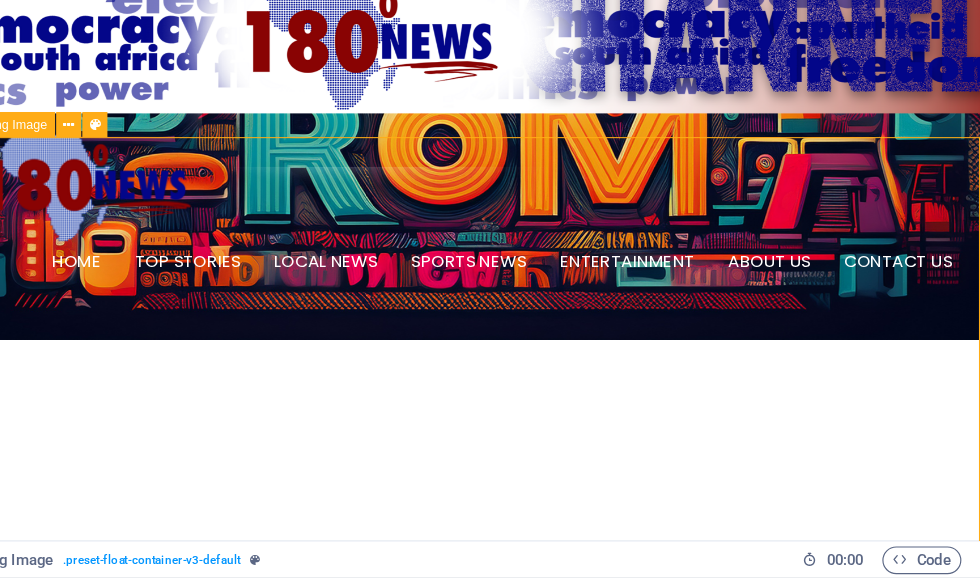 click on "The Democratic Alliance (DA) laid criminal charges against Police Minister Senzo Mchunu on July 10, 2025, at the Cape Town Central Police Station, accusing him of misleading Parliament. The charges stem from Mchunu’s initial denial of knowing businessman Brown Mogotsi, whom he later admitted was a “comrade,” following allegations by KwaZulu-Natal Police Commissioner Nhlanhla Mkhwanazi. Mkhwanazi claimed Mchunu interfered in police operations, including disbanding a Political Killings Task Team and protecting criminal syndicates linked to Mogotsi and tenderpreneur Vusimuzi “Cat” Matlala. The DA asserts that misleading Parliament breaches constitutional duties, demanding accountability. The uMkhonto weSizwe (MK) Party also filed charges against Mchunu and Deputy Commissioner Shadrack Sibiya on July 9, 2025, for similar reasons. ." at bounding box center (434, 951) 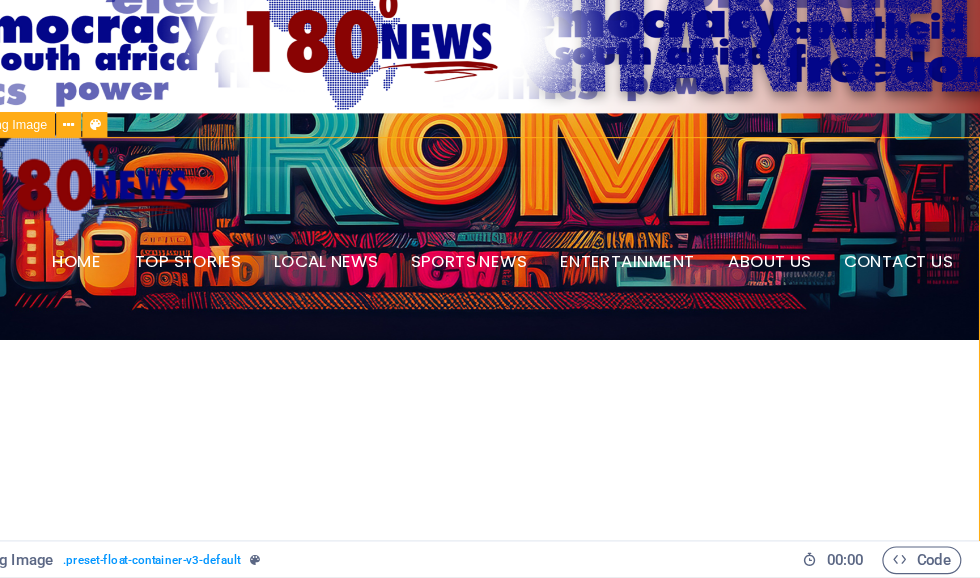 click on "The Democratic Alliance (DA) laid criminal charges against Police Minister Senzo Mchunu on July 10, 2025, at the Cape Town Central Police Station, accusing him of misleading Parliament. The charges stem from Mchunu’s initial denial of knowing businessman Brown Mogotsi, whom he later admitted was a “comrade,” following allegations by KwaZulu-Natal Police Commissioner Nhlanhla Mkhwanazi. Mkhwanazi claimed Mchunu interfered in police operations, including disbanding a Political Killings Task Team and protecting criminal syndicates linked to Mogotsi and tenderpreneur Vusimuzi “Cat” Matlala. The DA asserts that misleading Parliament breaches constitutional duties, demanding accountability. The uMkhonto weSizwe (MK) Party also filed charges against Mchunu and Deputy Commissioner Shadrack Sibiya on July 9, 2025, for similar reasons. ." at bounding box center (434, 951) 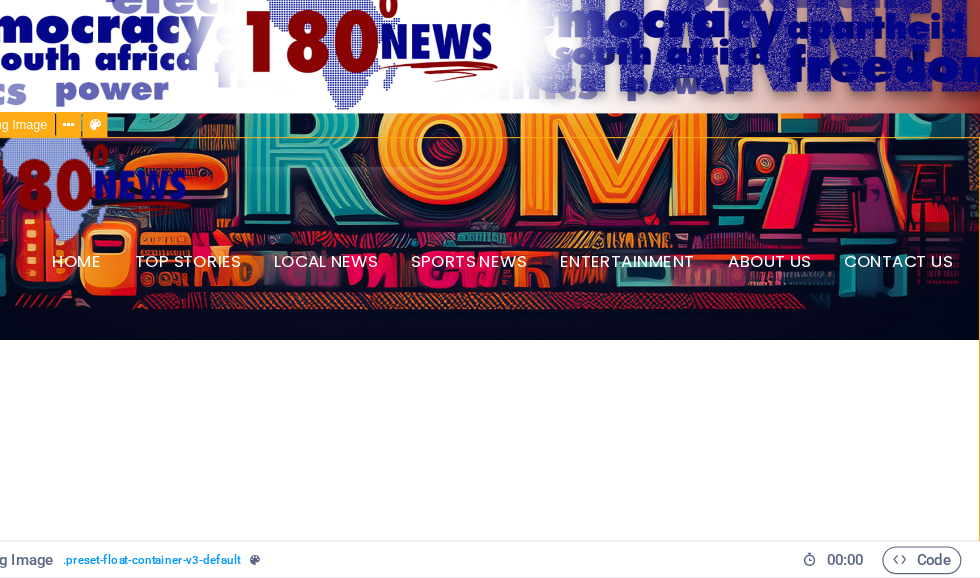 select on "rem" 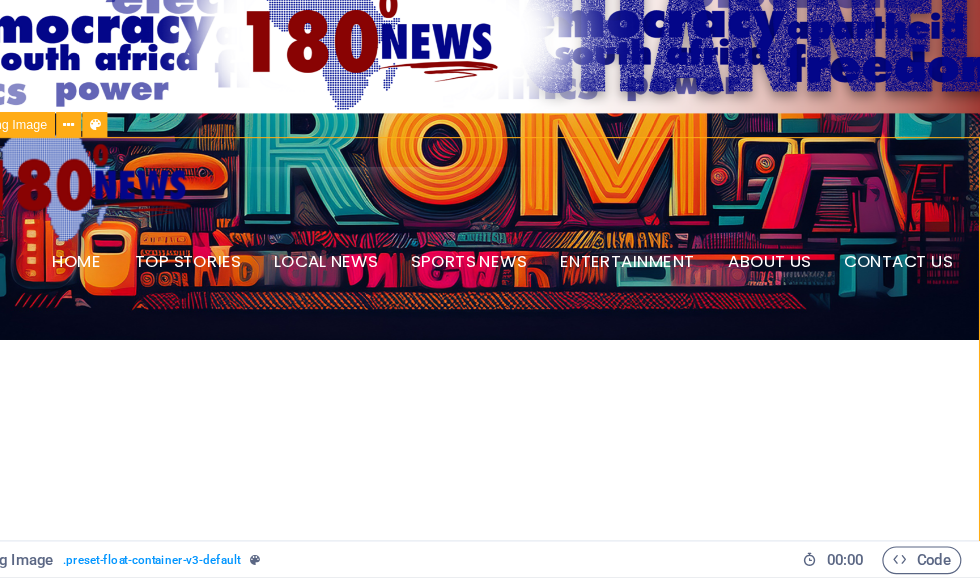 select on "rem" 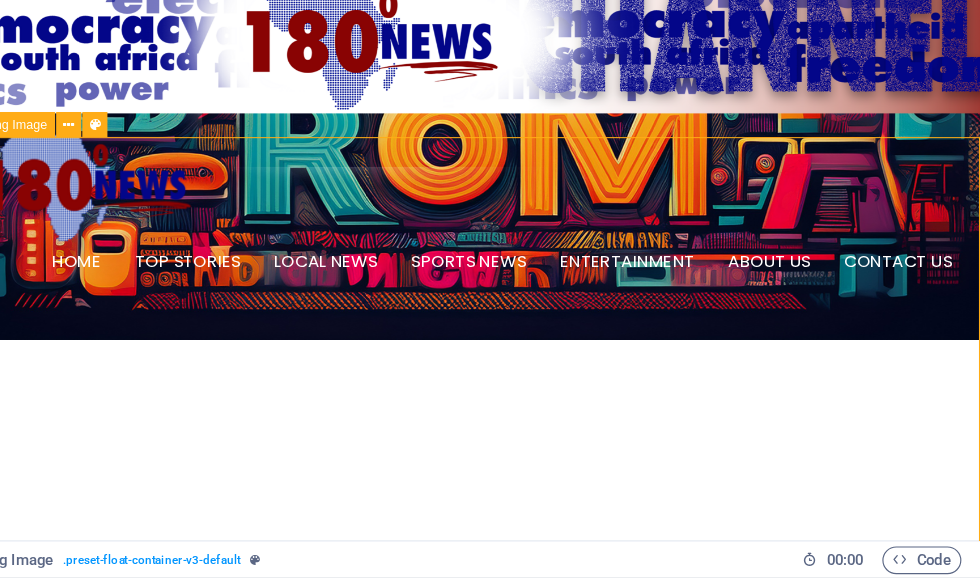 select on "rem" 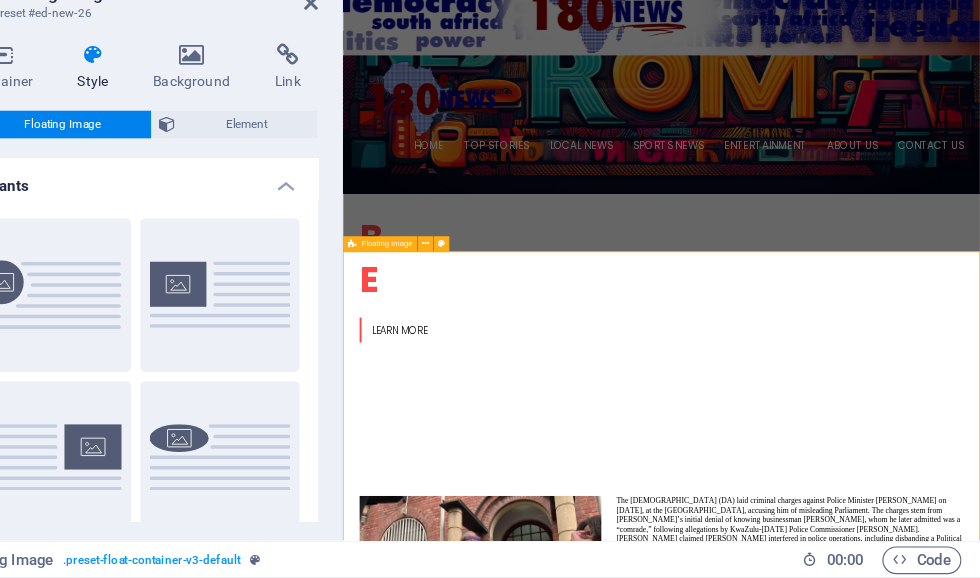 click on "The Democratic Alliance (DA) laid criminal charges against Police Minister Senzo Mchunu on July 10, 2025, at the Cape Town Central Police Station, accusing him of misleading Parliament. The charges stem from Mchunu’s initial denial of knowing businessman Brown Mogotsi, whom he later admitted was a “comrade,” following allegations by KwaZulu-Natal Police Commissioner Nhlanhla Mkhwanazi. Mkhwanazi claimed Mchunu interfered in police operations, including disbanding a Political Killings Task Team and protecting criminal syndicates linked to Mogotsi and tenderpreneur Vusimuzi “Cat” Matlala. The DA asserts that misleading Parliament breaches constitutional duties, demanding accountability. The uMkhonto weSizwe (MK) Party also filed charges against Mchunu and Deputy Commissioner Shadrack Sibiya on July 9, 2025, for similar reasons. ." at bounding box center (840, 951) 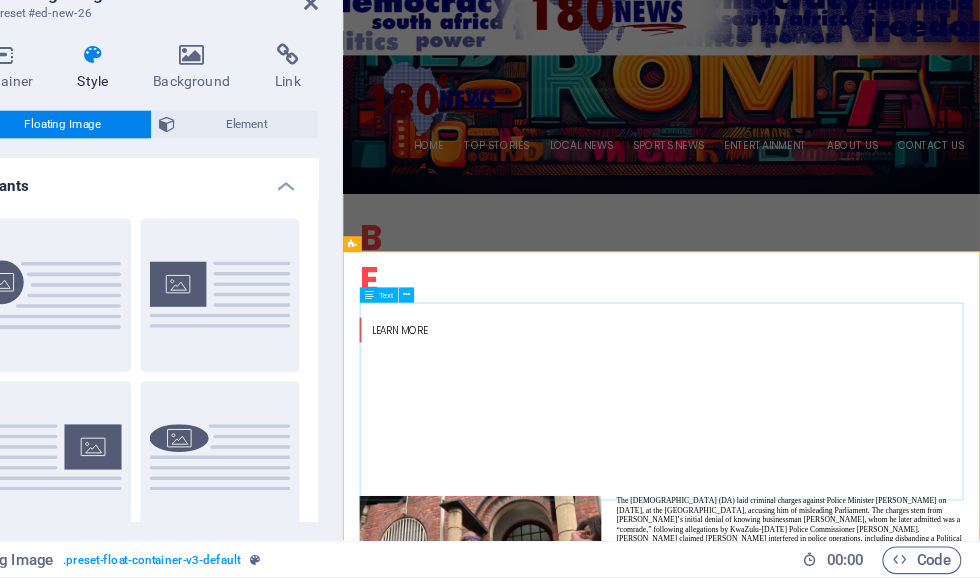 click on "The Democratic Alliance (DA) laid criminal charges against Police Minister Senzo Mchunu on July 10, 2025, at the Cape Town Central Police Station, accusing him of misleading Parliament. The charges stem from Mchunu’s initial denial of knowing businessman Brown Mogotsi, whom he later admitted was a “comrade,” following allegations by KwaZulu-Natal Police Commissioner Nhlanhla Mkhwanazi. Mkhwanazi claimed Mchunu interfered in police operations, including disbanding a Political Killings Task Team and protecting criminal syndicates linked to Mogotsi and tenderpreneur Vusimuzi “Cat” Matlala. The DA asserts that misleading Parliament breaches constitutional duties, demanding accountability. The uMkhonto weSizwe (MK) Party also filed charges against Mchunu and Deputy Commissioner Shadrack Sibiya on July 9, 2025, for similar reasons. ." at bounding box center (840, 951) 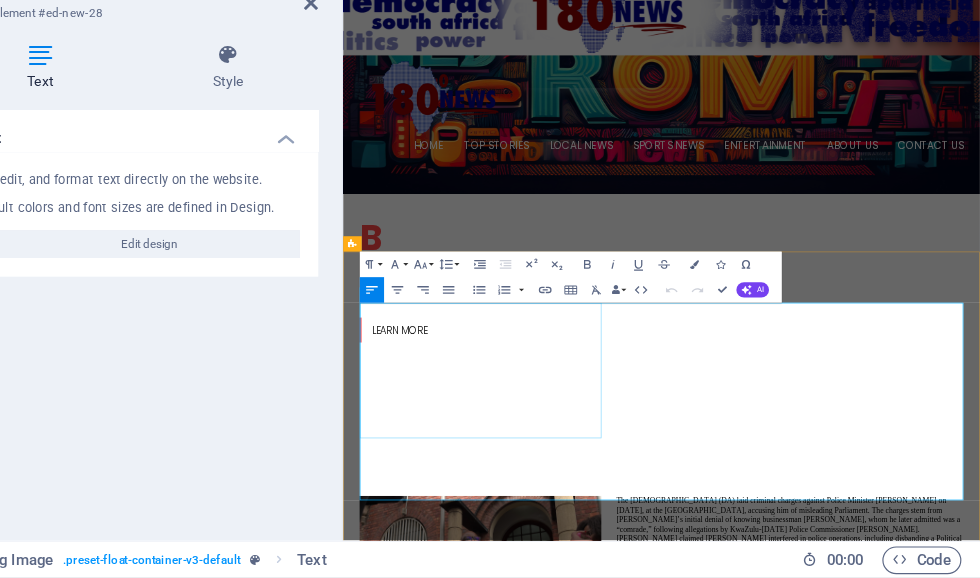 click at bounding box center [557, 902] 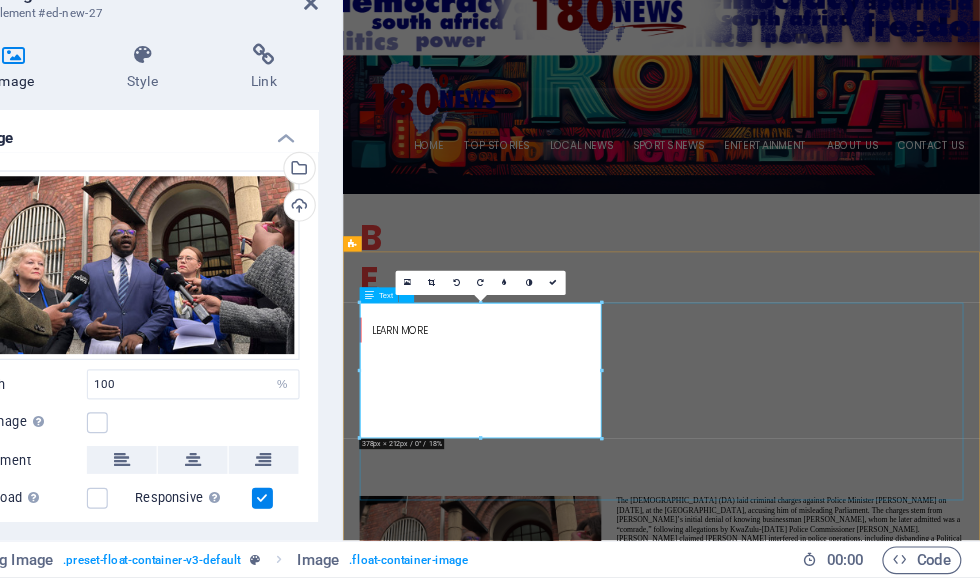 click on "The Democratic Alliance (DA) laid criminal charges against Police Minister Senzo Mchunu on July 10, 2025, at the Cape Town Central Police Station, accusing him of misleading Parliament. The charges stem from Mchunu’s initial denial of knowing businessman Brown Mogotsi, whom he later admitted was a “comrade,” following allegations by KwaZulu-Natal Police Commissioner Nhlanhla Mkhwanazi. Mkhwanazi claimed Mchunu interfered in police operations, including disbanding a Political Killings Task Team and protecting criminal syndicates linked to Mogotsi and tenderpreneur Vusimuzi “Cat” Matlala. The DA asserts that misleading Parliament breaches constitutional duties, demanding accountability. The uMkhonto weSizwe (MK) Party also filed charges against Mchunu and Deputy Commissioner Shadrack Sibiya on July 9, 2025, for similar reasons. ." at bounding box center [840, 951] 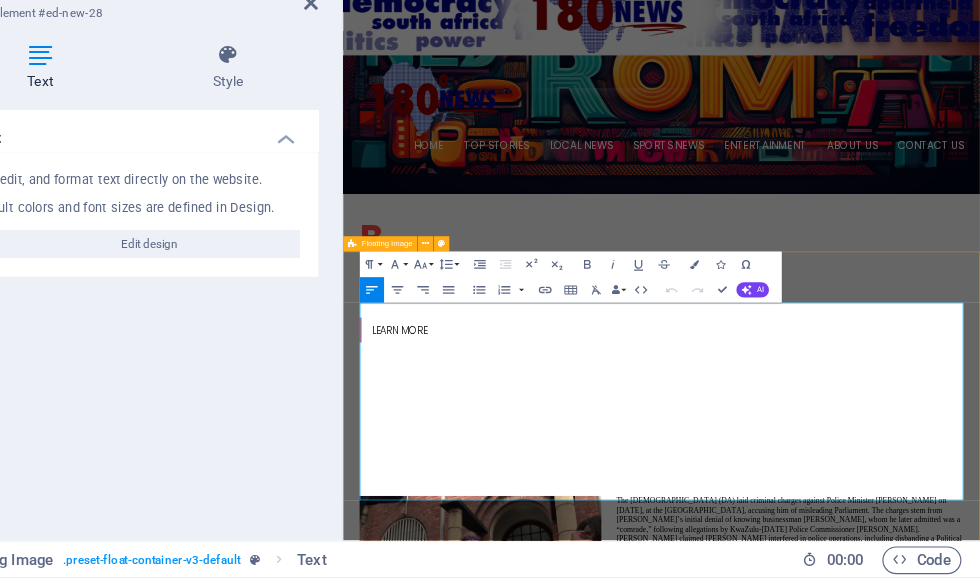 click on "The Democratic Alliance (DA) laid criminal charges against Police Minister Senzo Mchunu on July 10, 2025, at the Cape Town Central Police Station, accusing him of misleading Parliament. The charges stem from Mchunu’s initial denial of knowing businessman Brown Mogotsi, whom he later admitted was a “comrade,” following allegations by KwaZulu-Natal Police Commissioner Nhlanhla Mkhwanazi. Mkhwanazi claimed Mchunu interfered in police operations, including disbanding a Political Killings Task Team and protecting criminal syndicates linked to Mogotsi and tenderpreneur Vusimuzi “Cat” Matlala. The DA asserts that misleading Parliament breaches constitutional duties, demanding accountability. The uMkhonto weSizwe (MK) Party also filed charges against Mchunu and Deputy Commissioner Shadrack Sibiya on July 9, 2025, for similar reasons. ." at bounding box center [840, 951] 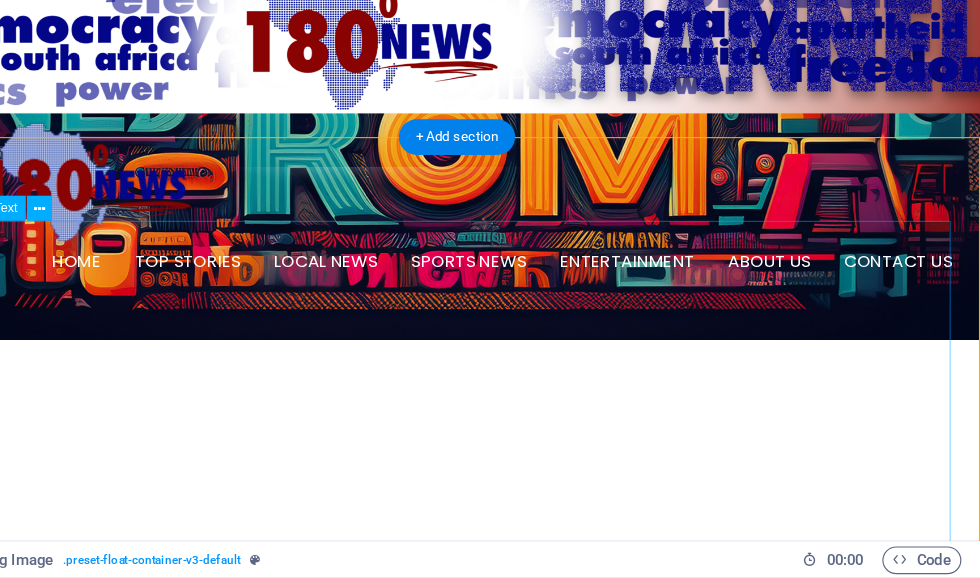 click on "The Democratic Alliance (DA) laid criminal charges against Police Minister Senzo Mchunu on July 10, 2025, at the Cape Town Central Police Station, accusing him of misleading Parliament. The charges stem from Mchunu’s initial denial of knowing businessman Brown Mogotsi, whom he later admitted was a “comrade,” following allegations by KwaZulu-Natal Police Commissioner Nhlanhla Mkhwanazi. Mkhwanazi claimed Mchunu interfered in police operations, including disbanding a Political Killings Task Team and protecting criminal syndicates linked to Mogotsi and tenderpreneur Vusimuzi “Cat” Matlala. The DA asserts that misleading Parliament breaches constitutional duties, demanding accountability. The uMkhonto weSizwe (MK) Party also filed charges against Mchunu and Deputy Commissioner Shadrack Sibiya on July 9, 2025, for similar reasons. ." at bounding box center [434, 951] 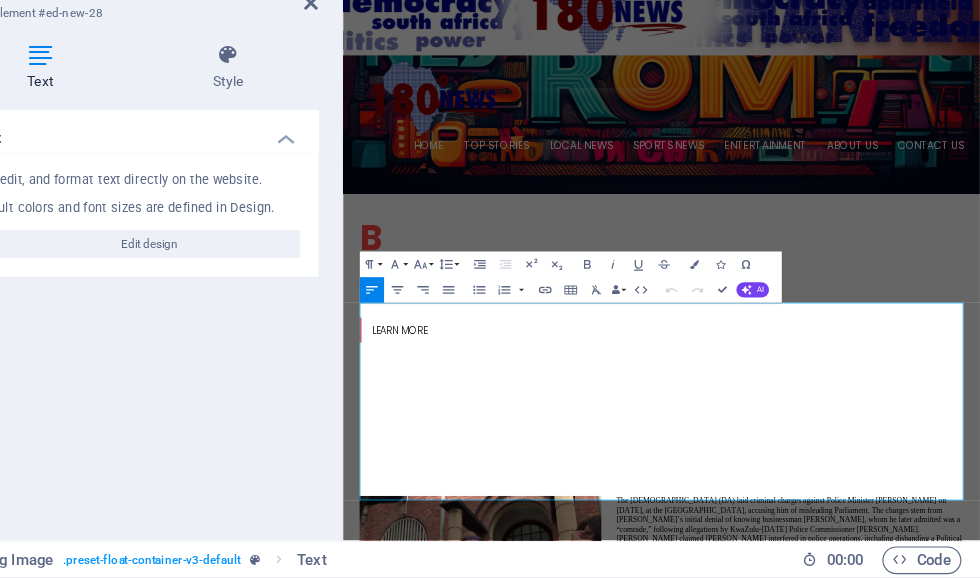 click at bounding box center (405, 84) 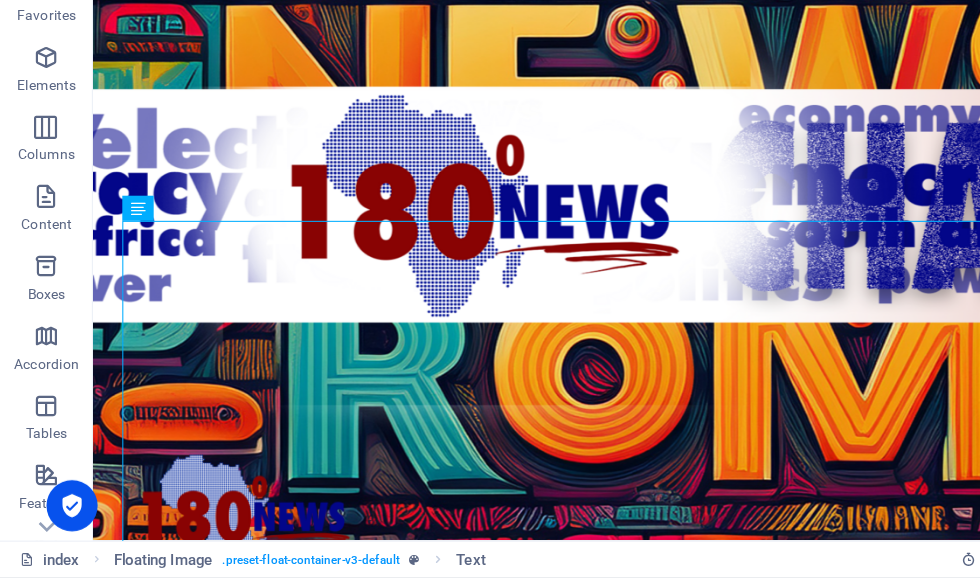 click at bounding box center [40, 130] 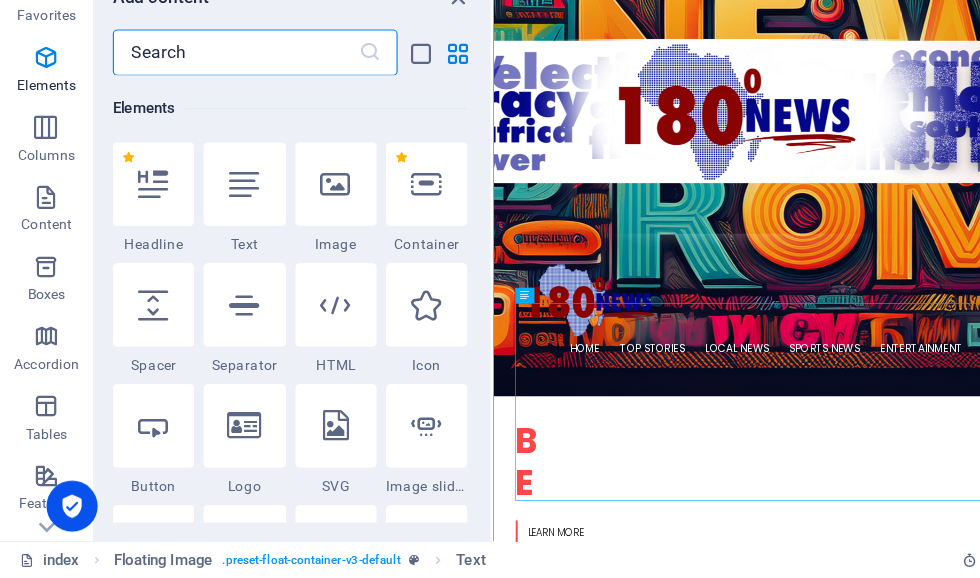 scroll, scrollTop: 213, scrollLeft: 0, axis: vertical 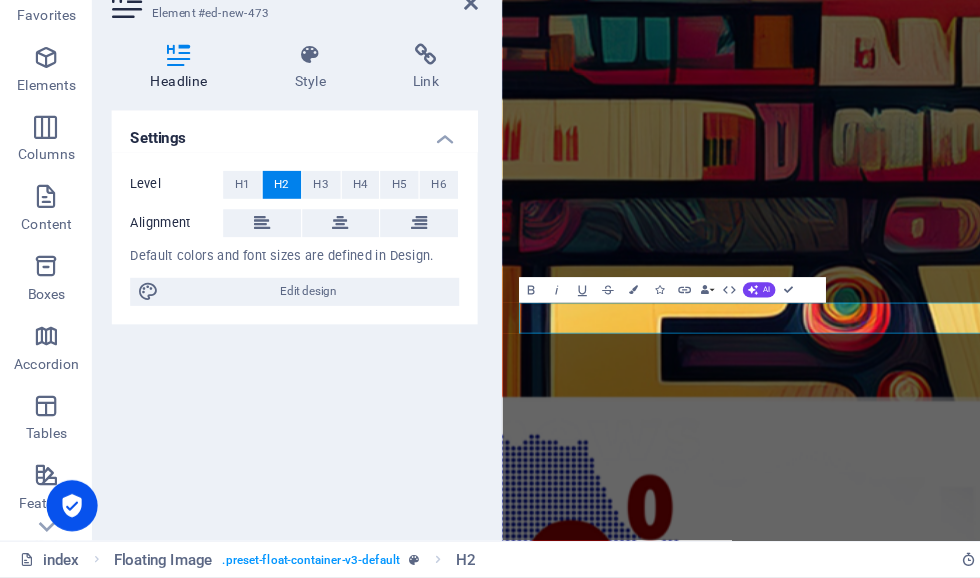 click on "New headline" at bounding box center (1000, 2608) 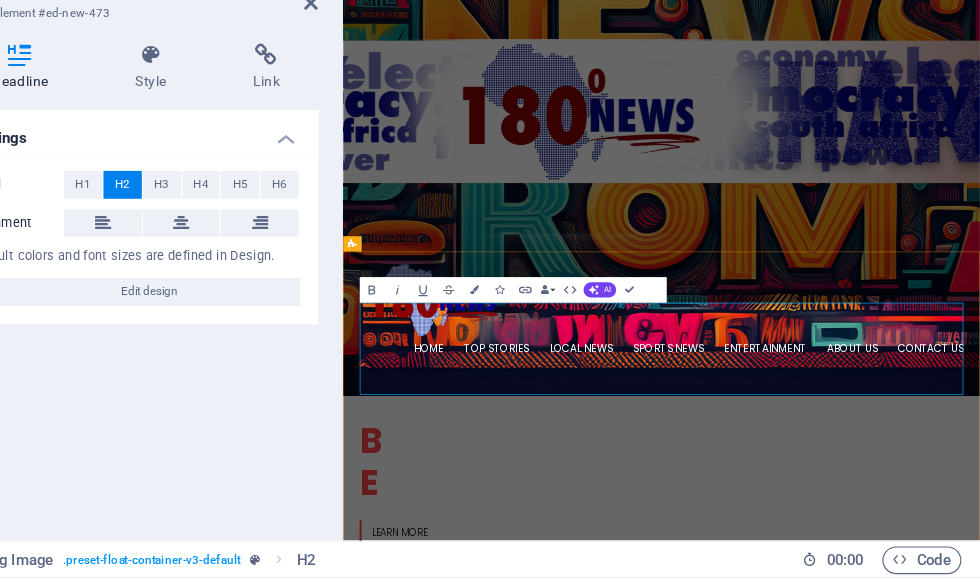click on "The Democratic Alliance (DA) laid criminal charges against Police Minister Senzo Mchunu on July 10, 2025, at the Cape Town Central Police Station, accusing him of misleading Parliament. The charges stem from Mchunu’s initial denial of knowing businessman Brown Mogotsi, whom he later admitted was a “comrade,” following allegations by KwaZulu-Natal Police Commissioner Nhlanhla Mkhwanazi. Mkhwanazi claimed Mchunu interfered in police operations, including disbanding a Political Killings Task Team and protecting criminal syndicates linked to Mogotsi and tenderpreneur Vusimuzi “Cat” Matlala. The DA asserts that misleading Parliament breaches constitutional duties, demanding accountability. The uMkhonto weSizwe (MK) Party also filed charges against Mchunu and Deputy Commissioner Shadrack Sibiya on July 9, 2025, for similar reasons. ." at bounding box center (840, 1412) 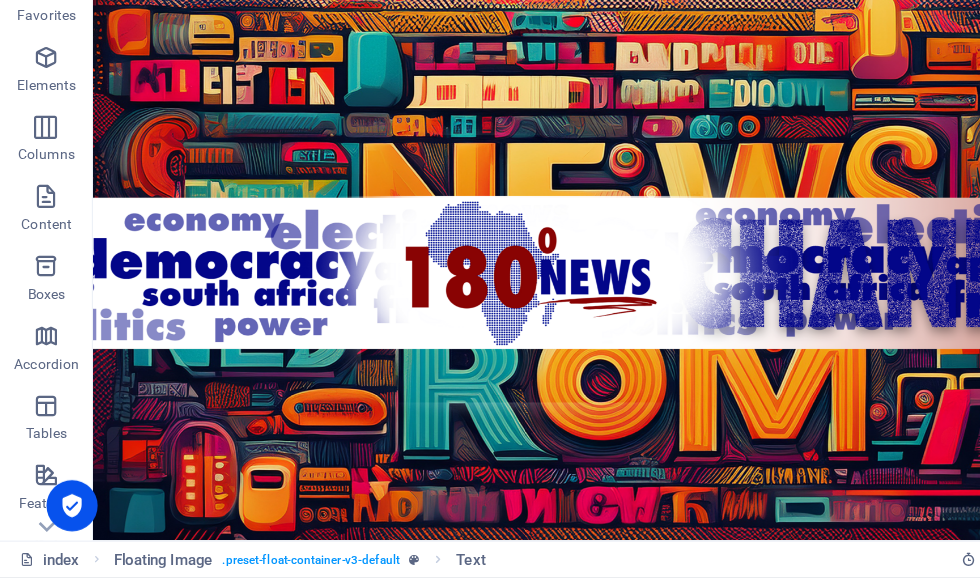 scroll, scrollTop: 0, scrollLeft: 0, axis: both 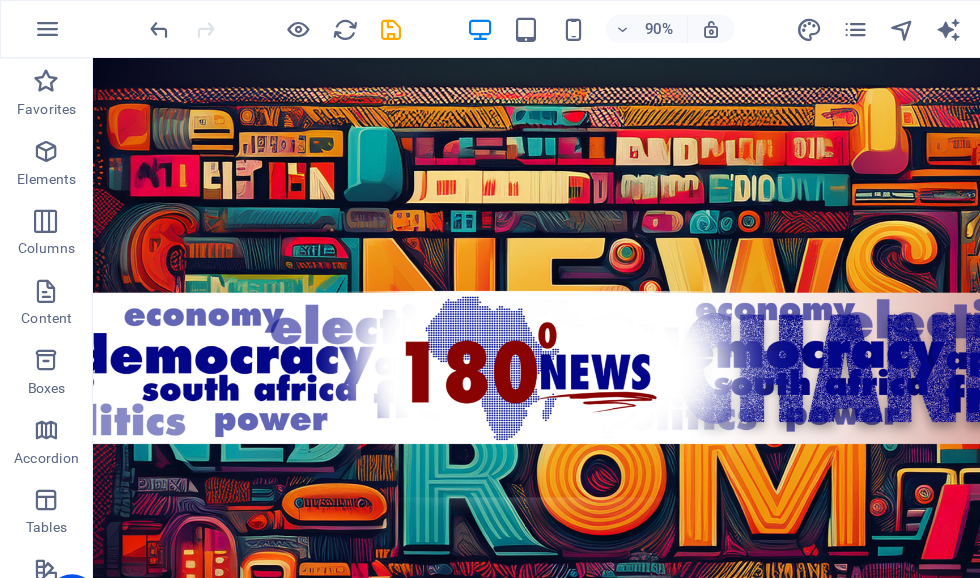 click at bounding box center (337, 25) 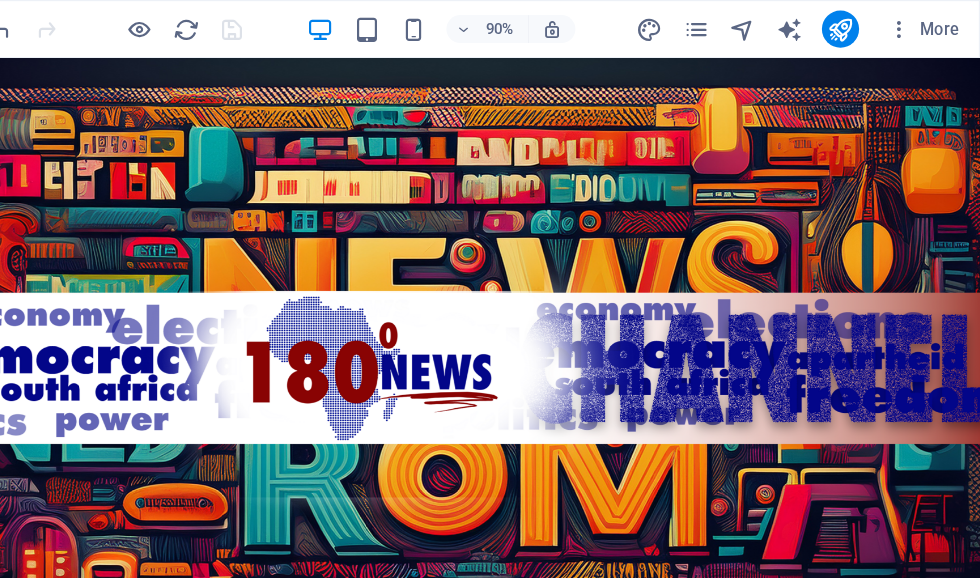 click at bounding box center [859, 25] 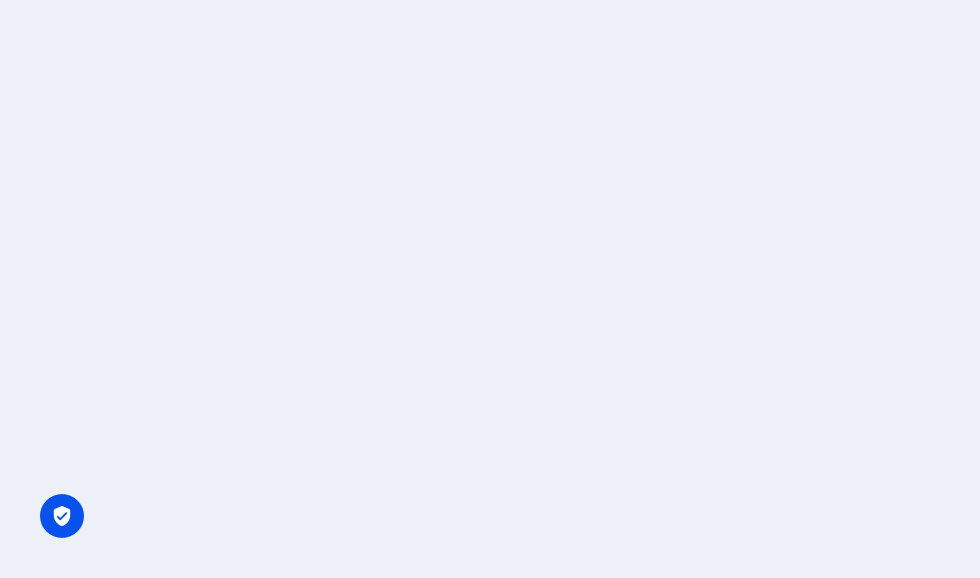 scroll, scrollTop: 0, scrollLeft: 0, axis: both 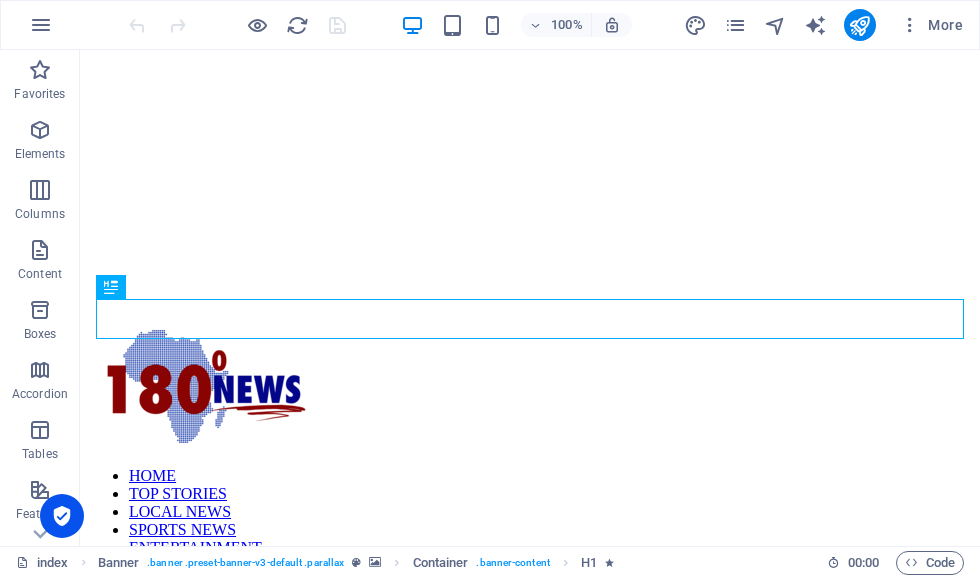 click at bounding box center (735, 25) 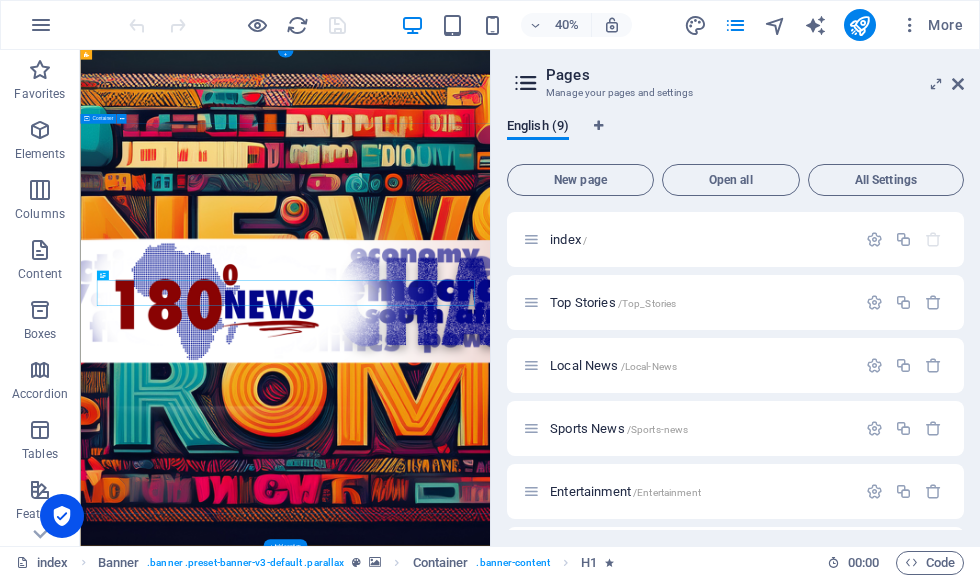 click on "b old and firm journalism E THICAL AND REALISTIC Learn more" at bounding box center [592, 1651] 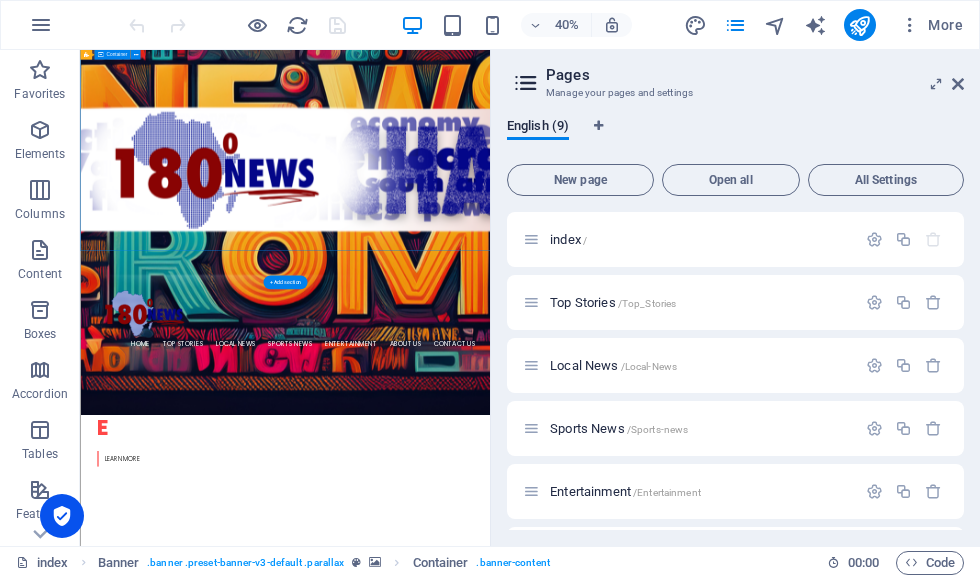 scroll, scrollTop: 659, scrollLeft: 0, axis: vertical 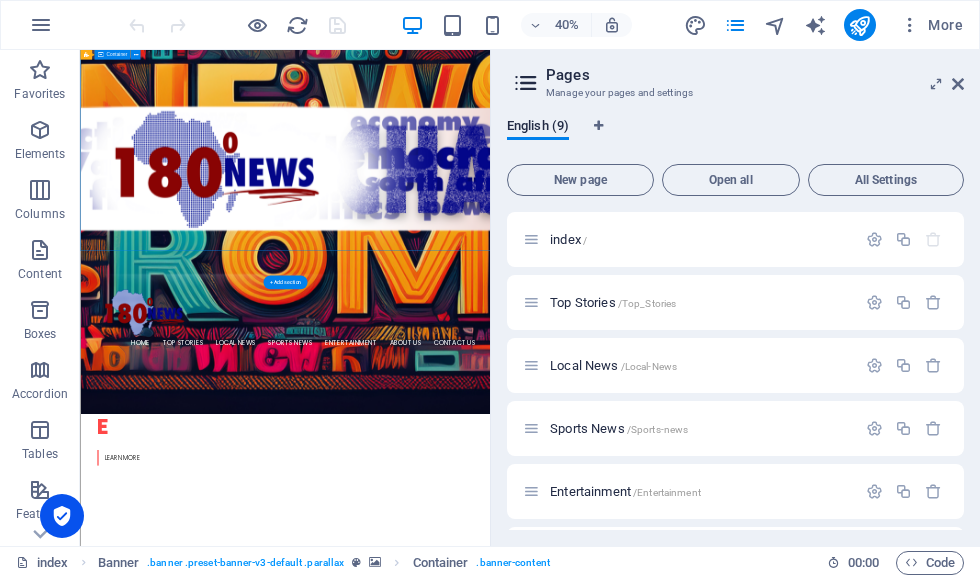click on "The Democratic Alliance (DA) laid criminal charges against Police Minister Senzo Mchunu on July 10, 2025, at the Cape Town Central Police Station, accusing him of misleading Parliament. The charges stem from Mchunu’s initial denial of knowing businessman Brown Mogotsi, whom he later admitted was a “comrade,” following allegations by KwaZulu-Natal Police Commissioner Nhlanhla Mkhwanazi. Mkhwanazi claimed Mchunu interfered in police operations, including disbanding a Political Killings Task Team and protecting criminal syndicates linked to Mogotsi and tenderpreneur Vusimuzi “Cat” Matlala. The DA asserts that misleading Parliament breaches constitutional duties, demanding accountability. The uMkhonto weSizwe (MK) Party also filed charges against Mchunu and Deputy Commissioner Shadrack Sibiya on July 9, 2025, for similar reasons. ." at bounding box center (593, 1629) 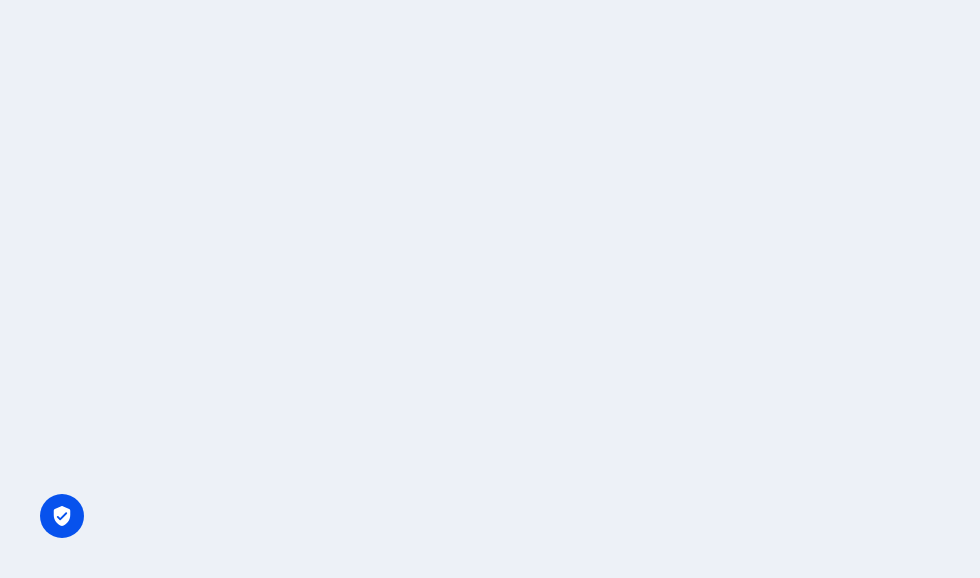 scroll, scrollTop: 0, scrollLeft: 0, axis: both 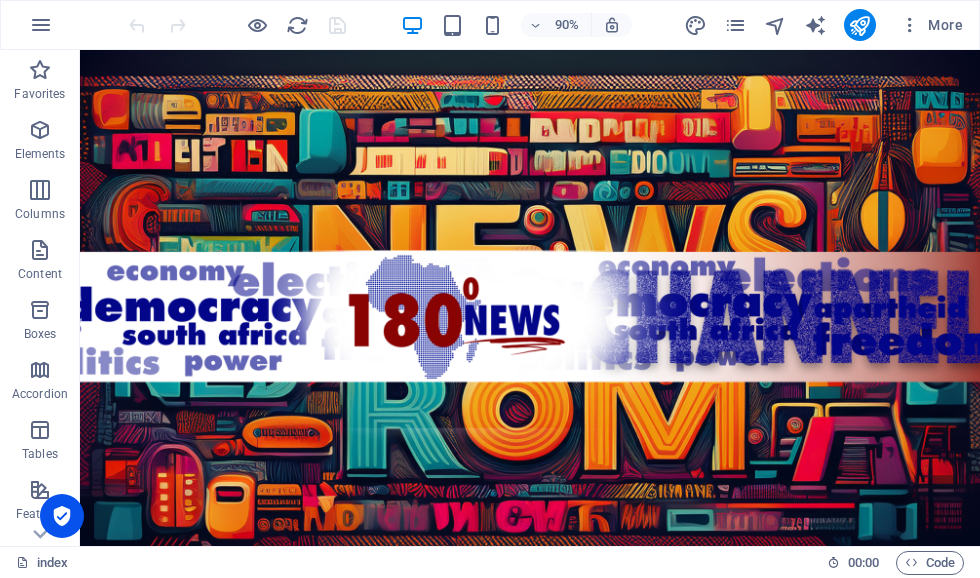 click at bounding box center [735, 25] 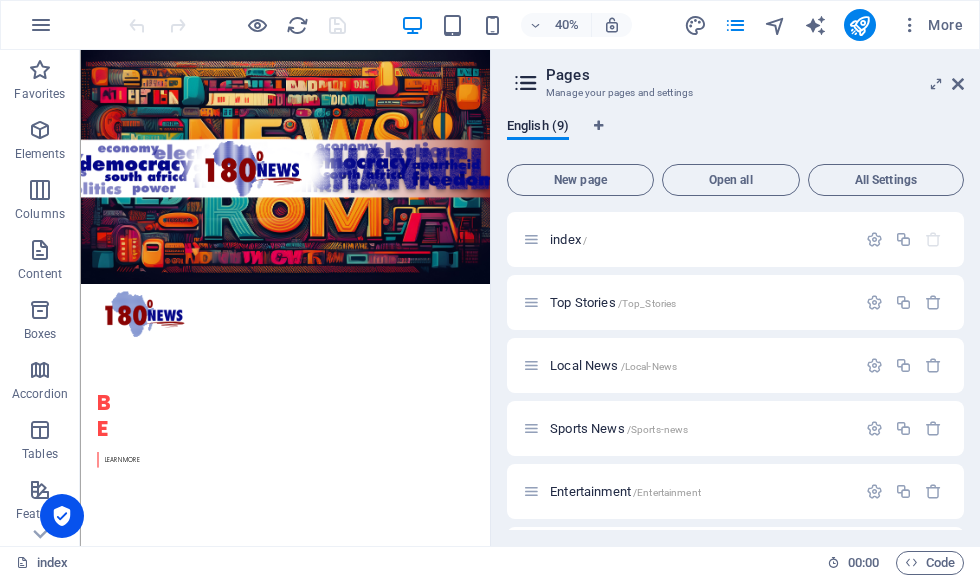 click on "Top Stories /Top_Stories" at bounding box center [613, 302] 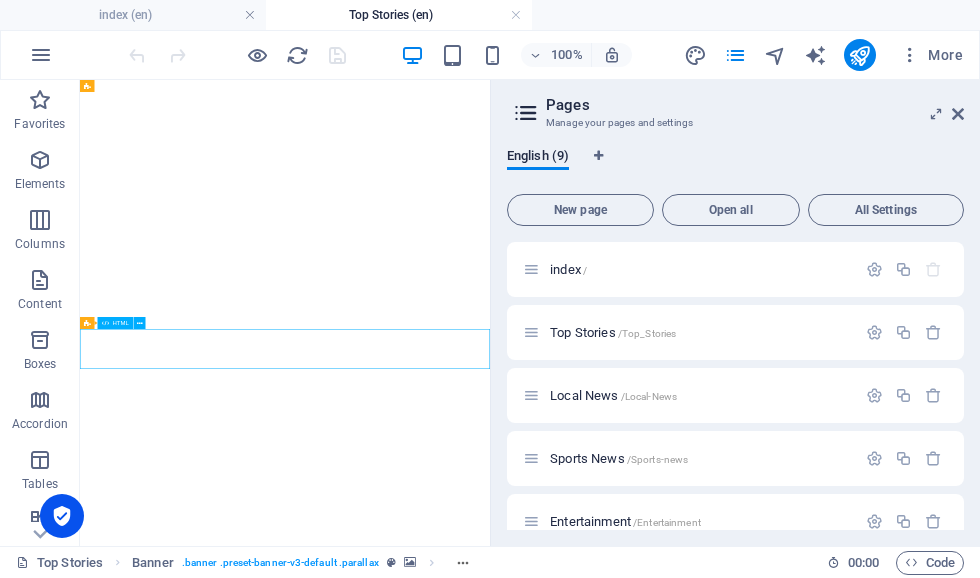 scroll, scrollTop: 354, scrollLeft: 0, axis: vertical 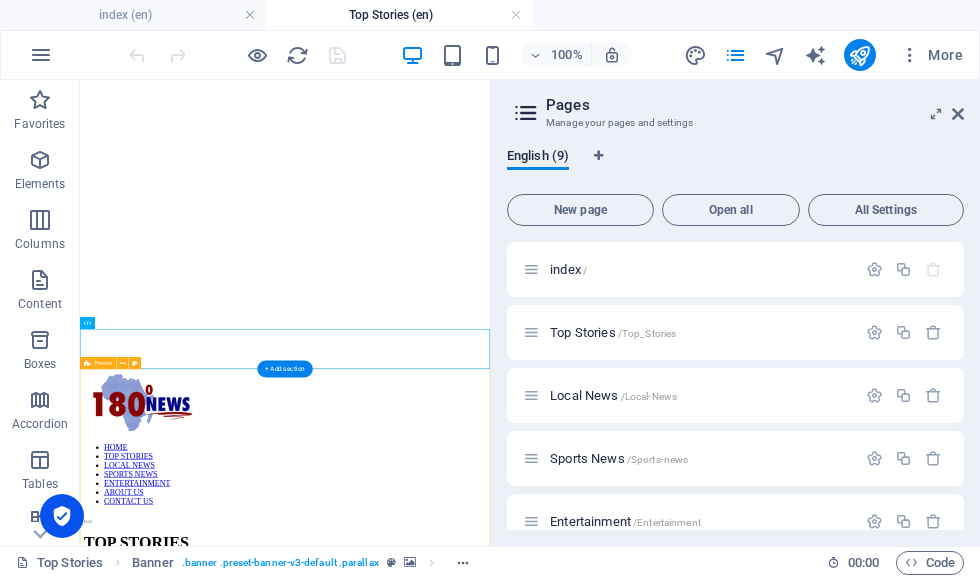 click on "COJ CLEANING THE CITY OF UNDOCUMENTED [DEMOGRAPHIC_DATA]  City officials have initiated a cleanup initiative targeting areas impacted by [DEMOGRAPHIC_DATA]. This effort aims to restore public spaces and enhance community safety. The project underscores the city's commitment to fostering a clean and welcoming environment for all residents while addressing challenges related to illegal immigration effectively. Drop content here or  Add elements  Paste clipboard" at bounding box center (490, 1805) 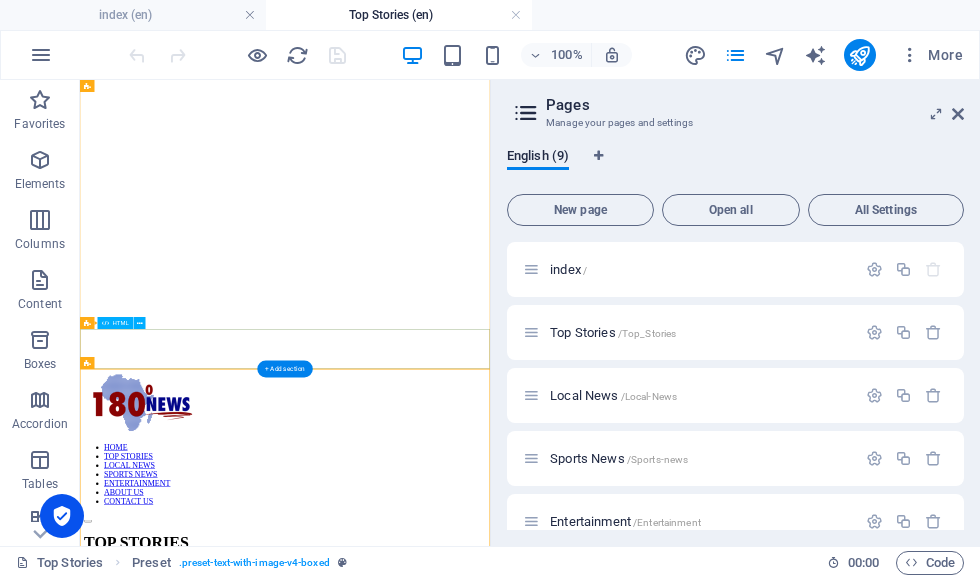 click at bounding box center [958, 114] 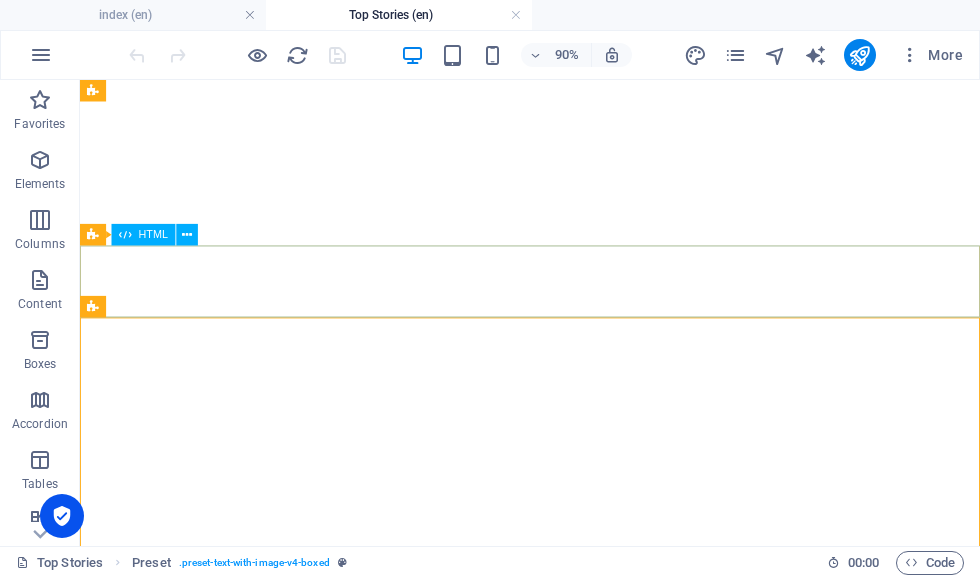 click at bounding box center [580, 1307] 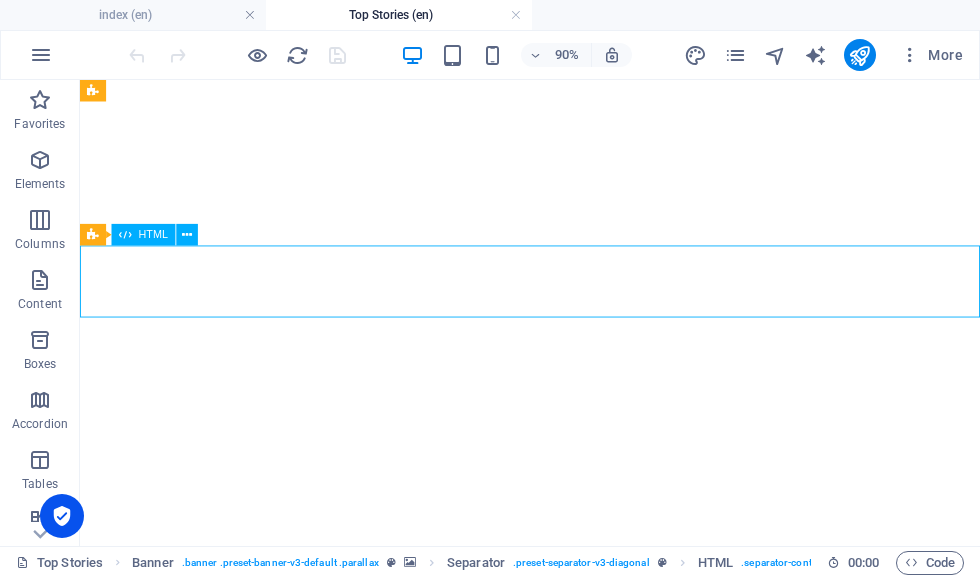 click at bounding box center [580, 1307] 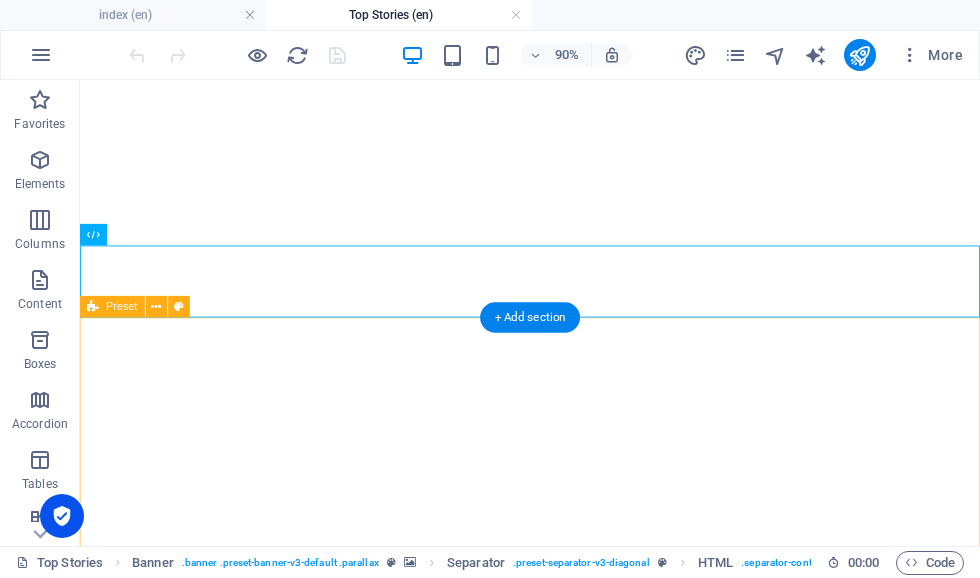 click on "COJ CLEANING THE CITY OF UNDOCUMENTED [DEMOGRAPHIC_DATA]  City officials have initiated a cleanup initiative targeting areas impacted by [DEMOGRAPHIC_DATA]. This effort aims to restore public spaces and enhance community safety. The project underscores the city's commitment to fostering a clean and welcoming environment for all residents while addressing challenges related to illegal immigration effectively. Drop content here or  Add elements  Paste clipboard" at bounding box center [580, 1825] 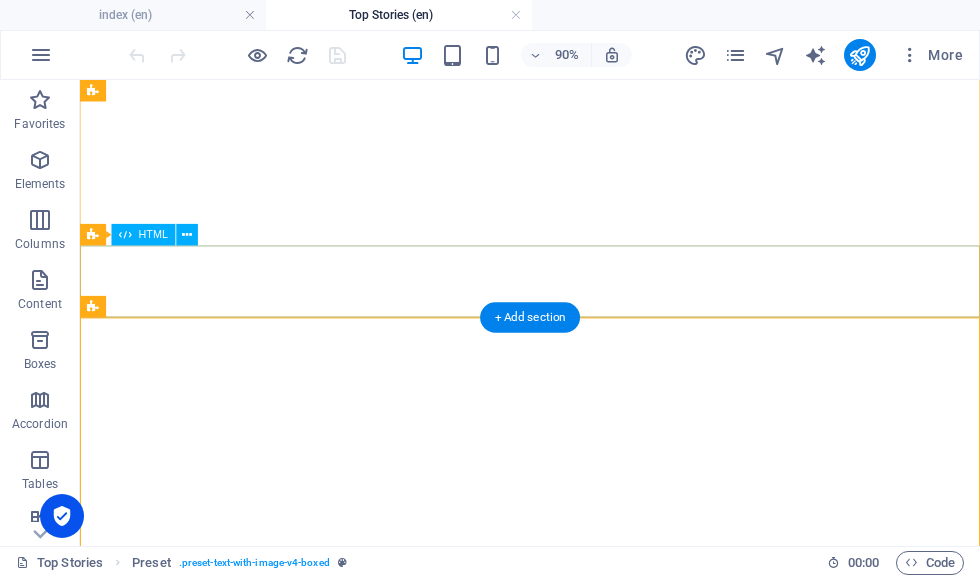 click at bounding box center (40, 280) 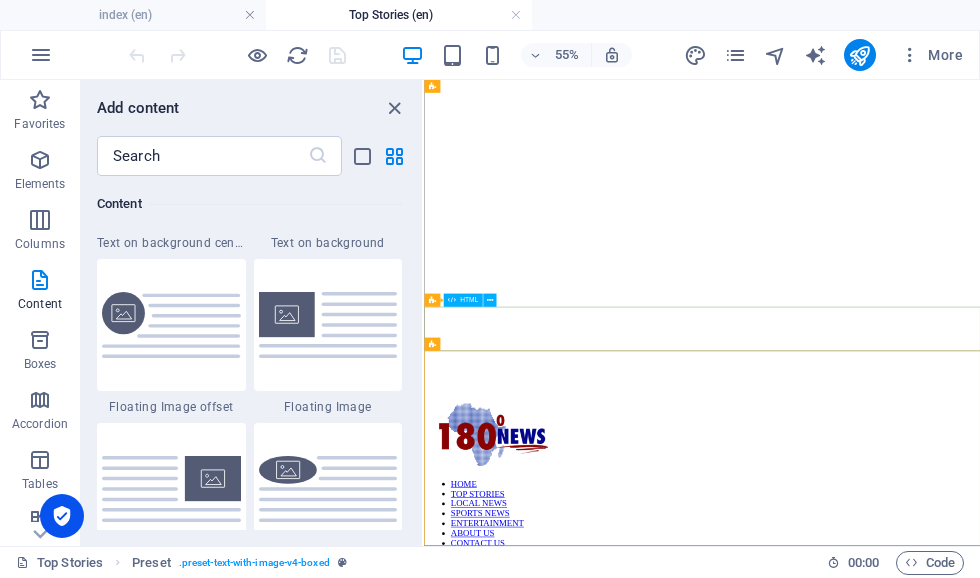 scroll, scrollTop: 4288, scrollLeft: 0, axis: vertical 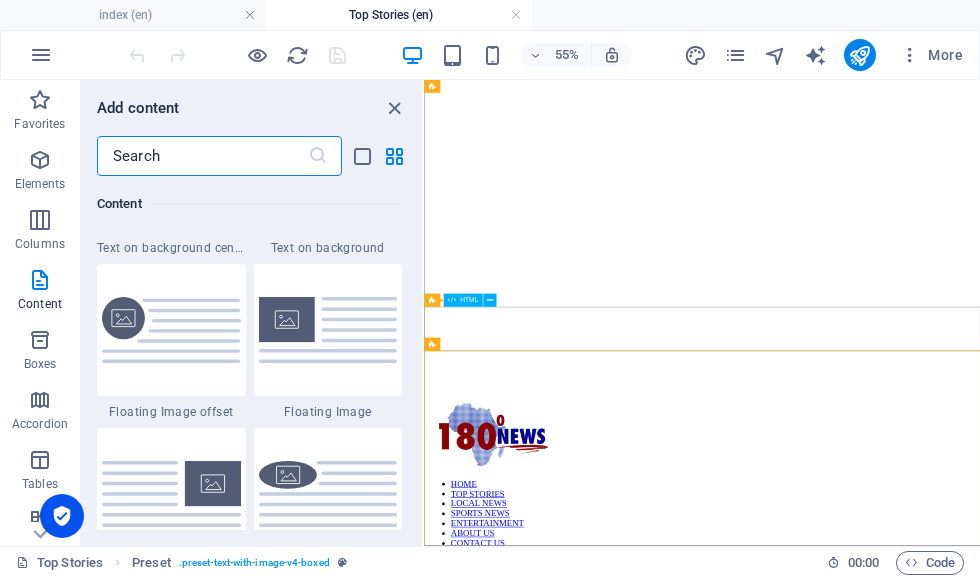 click at bounding box center (328, 329) 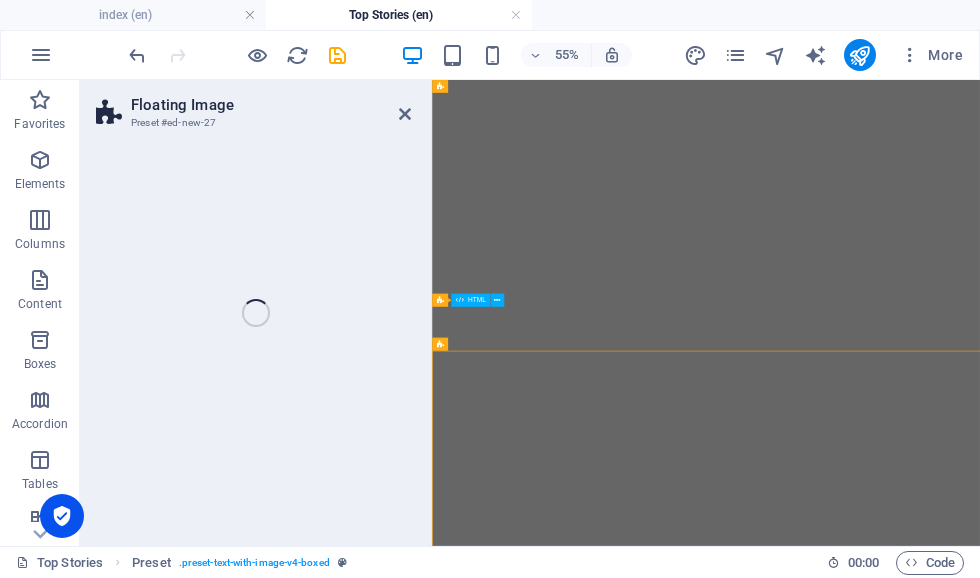 select on "%" 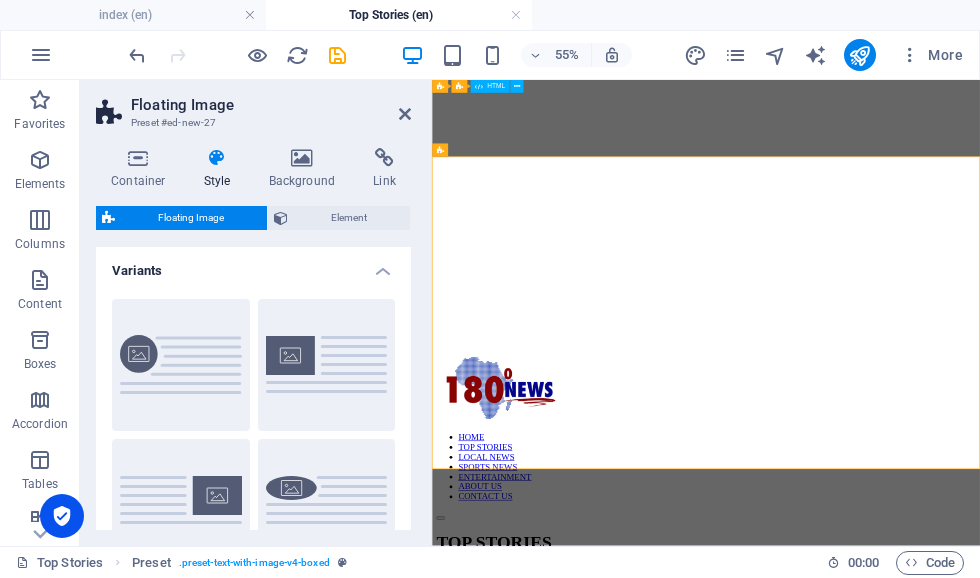 scroll, scrollTop: 1211, scrollLeft: 0, axis: vertical 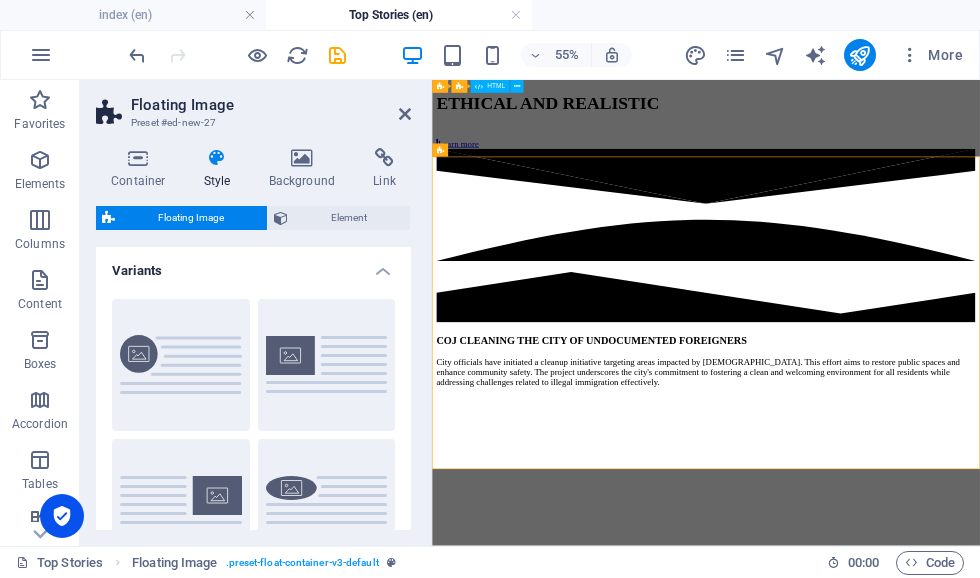 click at bounding box center [930, 1838] 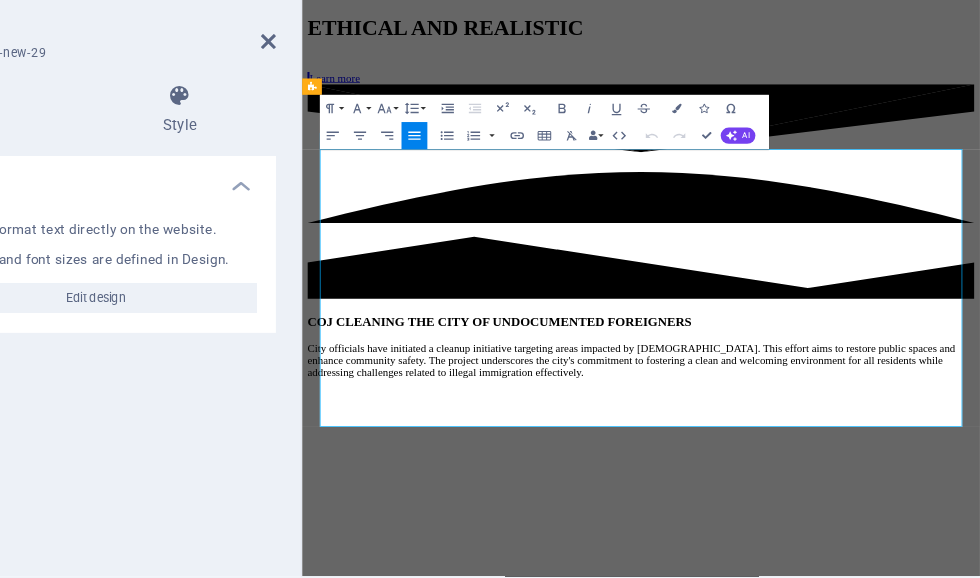 click at bounding box center [799, 1758] 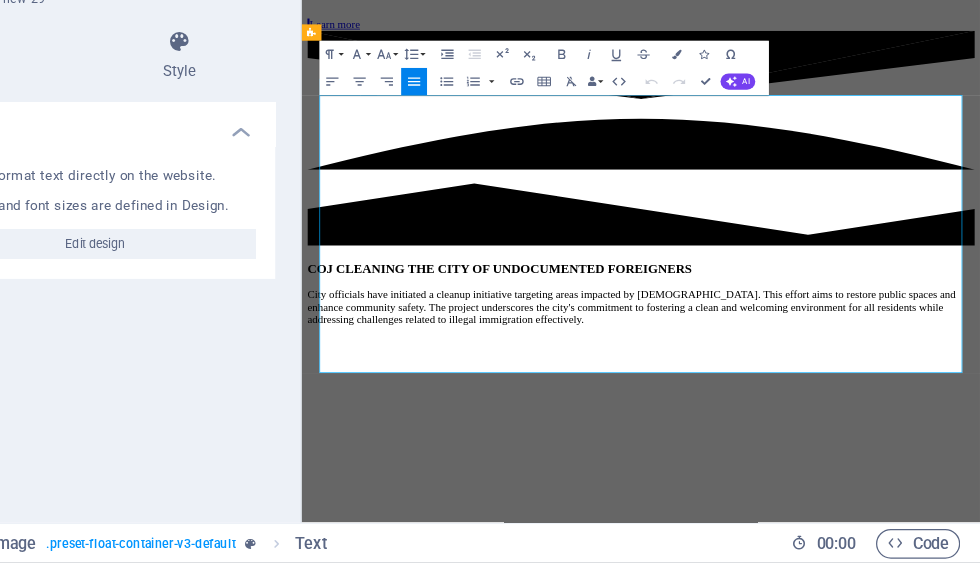 click at bounding box center [799, 1704] 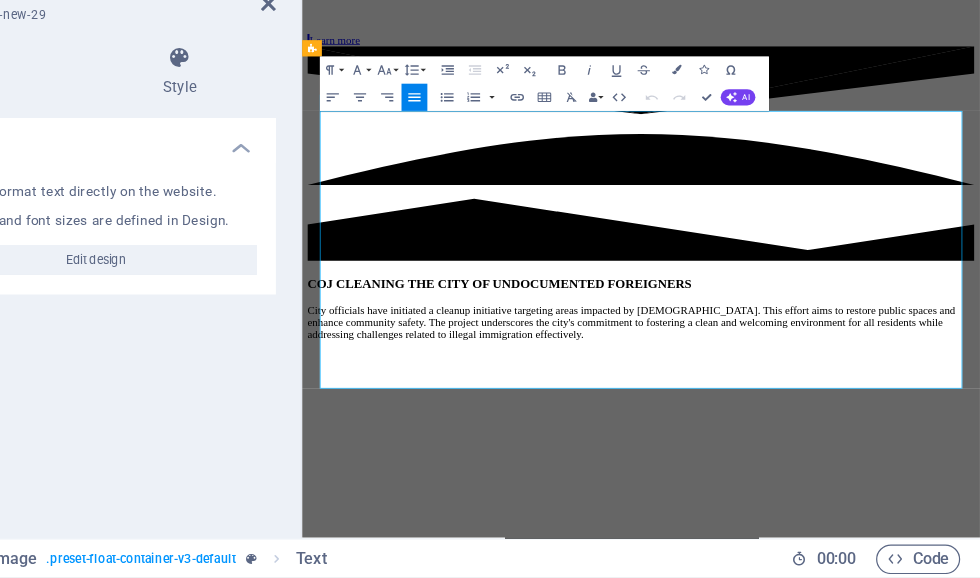 click at bounding box center (799, 1720) 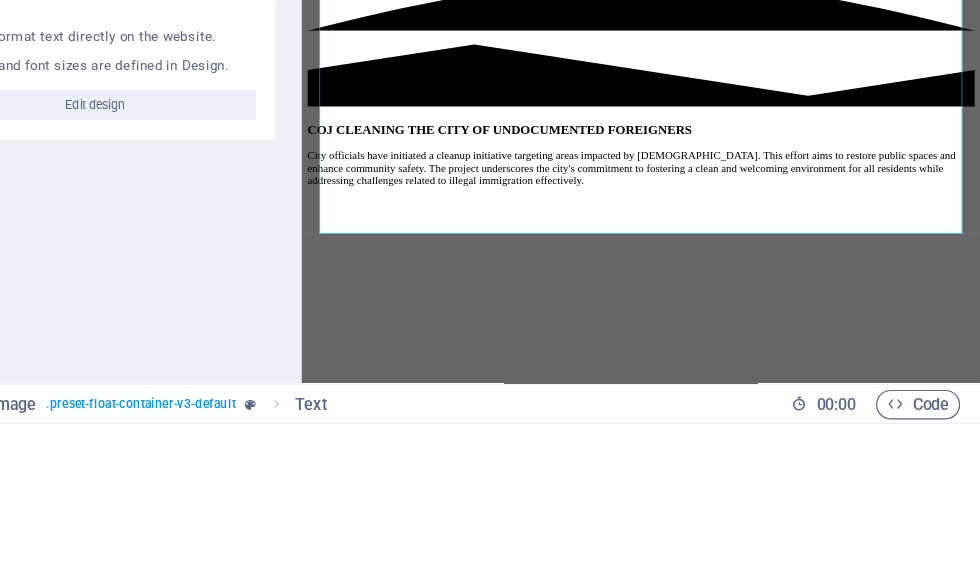 click at bounding box center [799, 1565] 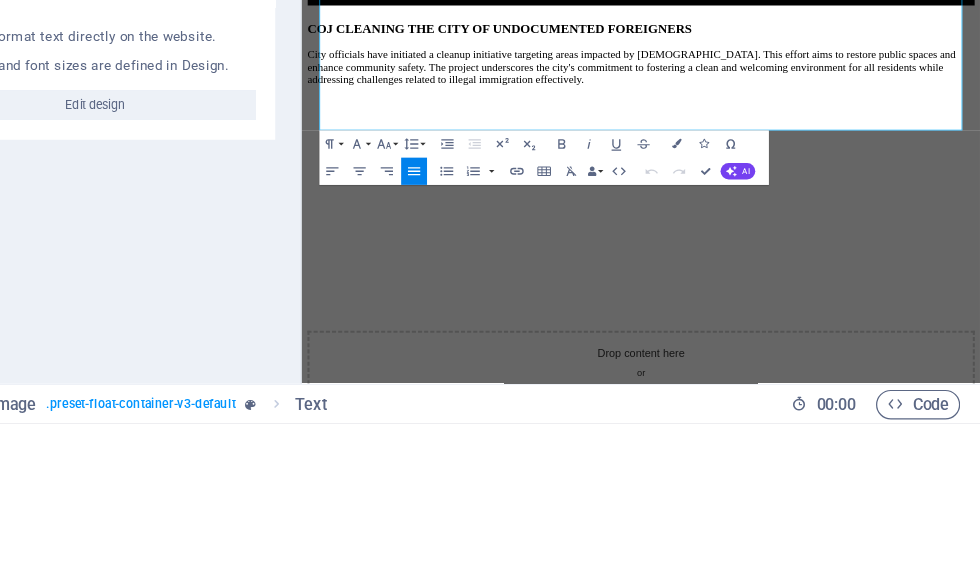 scroll, scrollTop: 1363, scrollLeft: 0, axis: vertical 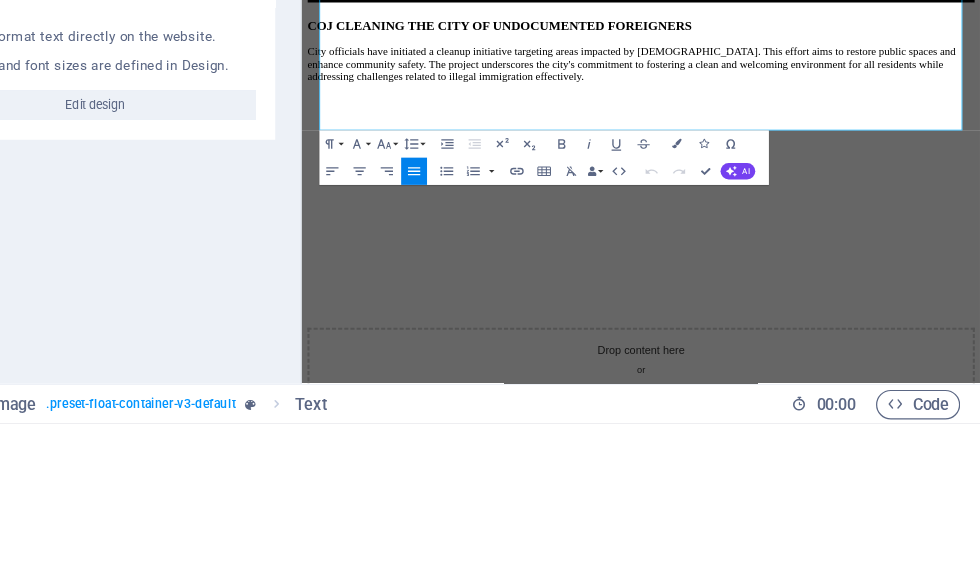 click at bounding box center [799, 1413] 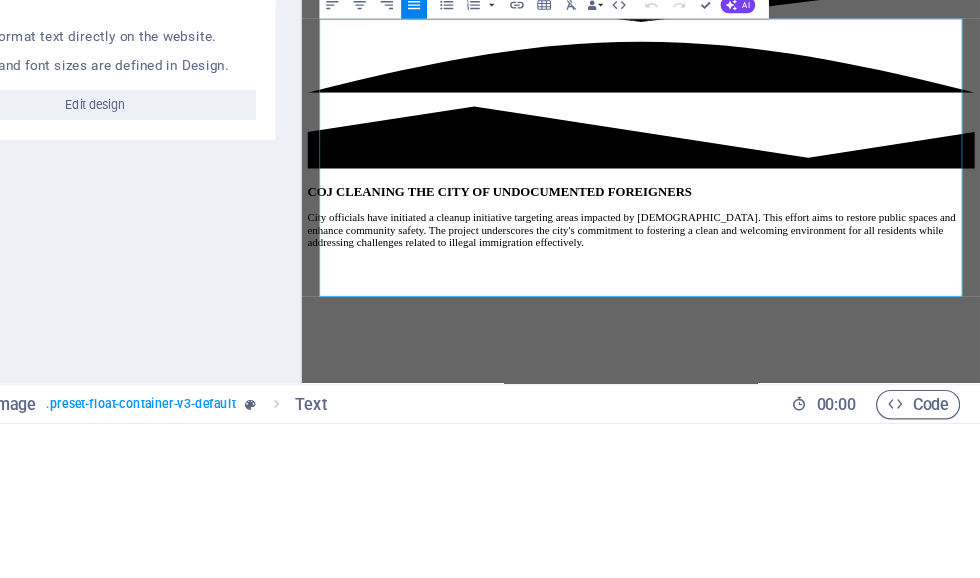 scroll, scrollTop: 1131, scrollLeft: 0, axis: vertical 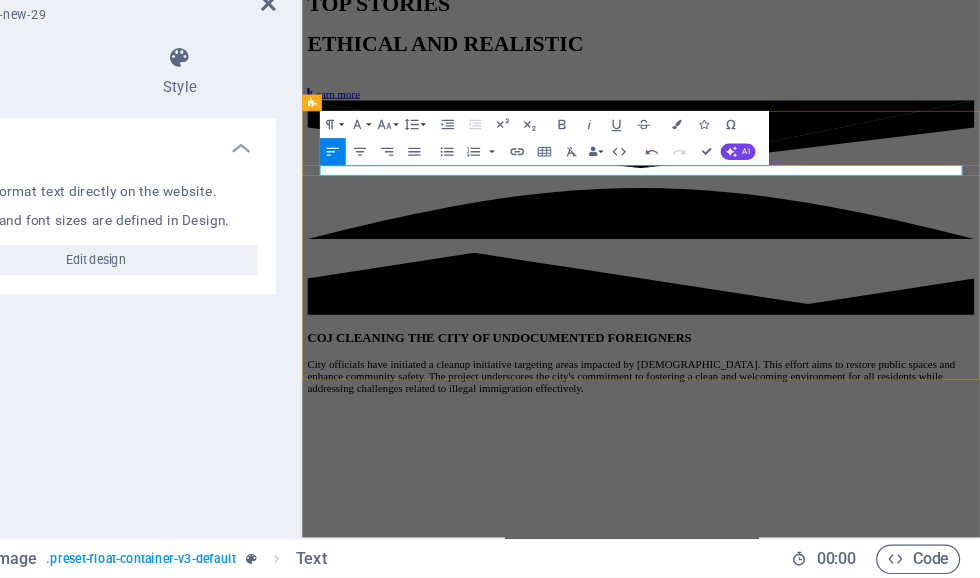 click on "The [DEMOGRAPHIC_DATA] (DA) laid criminal charges against Police Minister [PERSON_NAME]" at bounding box center (799, 1701) 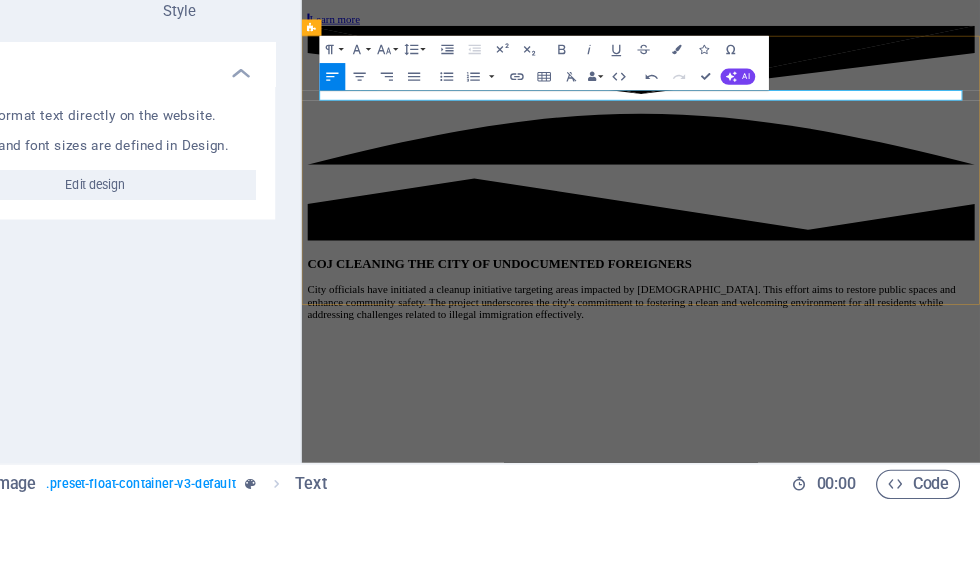 type 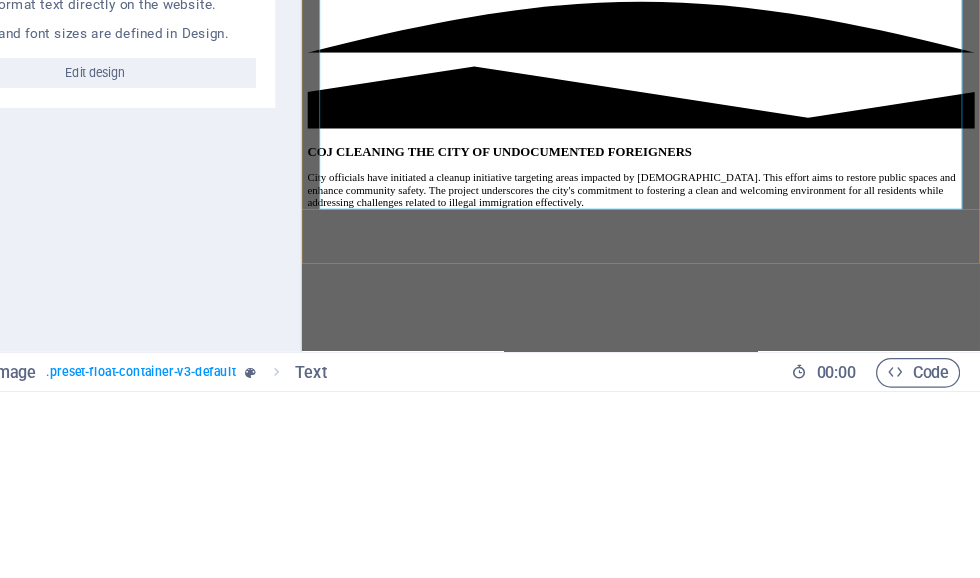 click on "Character count: 237" at bounding box center [359, 1685] 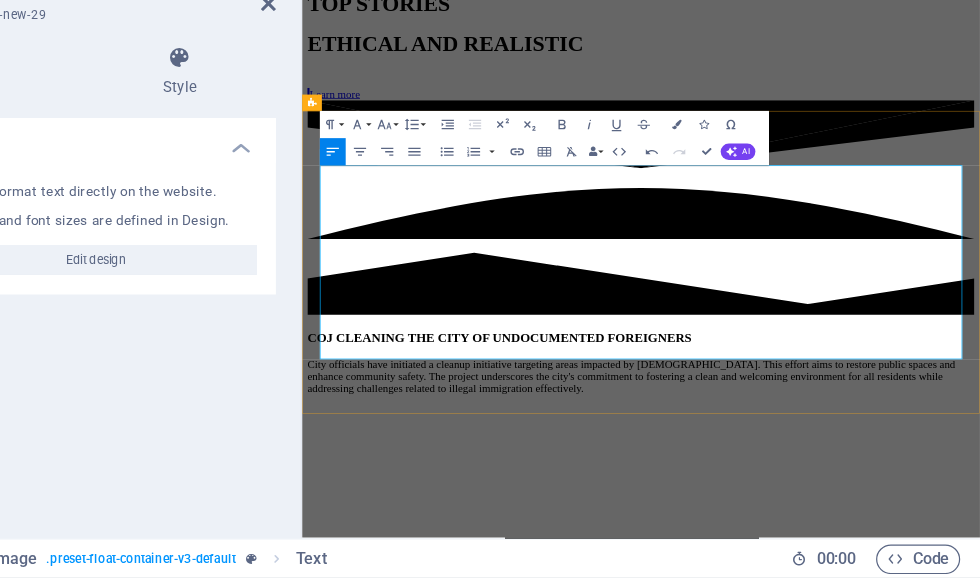 click on "The [DEMOGRAPHIC_DATA] (DA) laid criminal charges against Police Minister [PERSON_NAME] on [DATE], at the [GEOGRAPHIC_DATA], accusing him of misleading Parliament. The charges stem from [PERSON_NAME]’s initial denial of knowing businessman [PERSON_NAME], whom he later admitted was a “comrade,” following allegations by KwaZulu-[DATE] Police Commissioner [PERSON_NAME]. [PERSON_NAME] claimed [PERSON_NAME] interfered in police operations, including disbanding a Political Killings Task Team and protecting criminal syndicates linked to Mogotsi and tenderpreneur Vusimuzi “Cat” Matlala. The DA asserts that misleading Parliament breaches constitutional duties, demanding accountability. The uMkhonto weSizwe (MK) Party also filed charges against [PERSON_NAME] and Deputy Commissioner [PERSON_NAME] on [DATE], for similar reasons." at bounding box center [797, 1731] 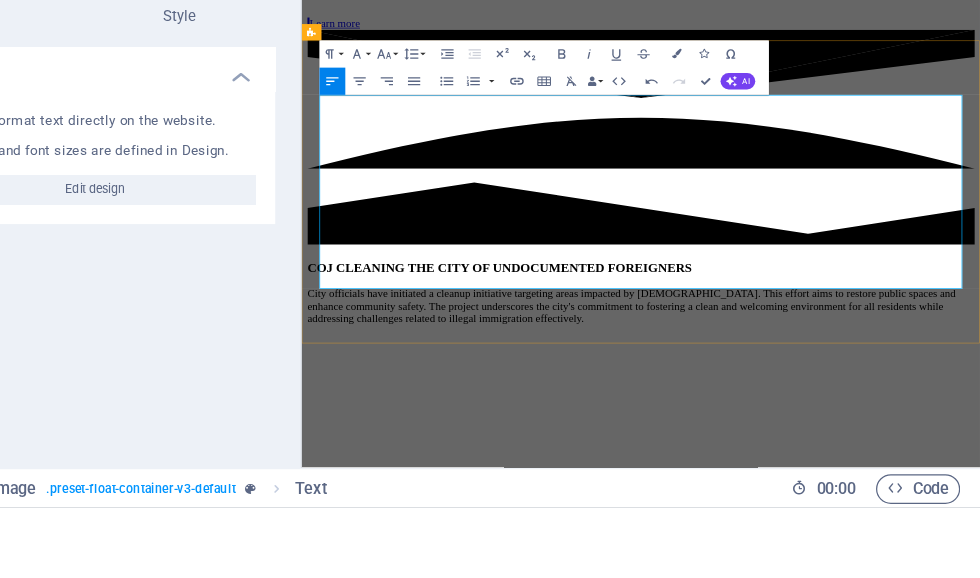 copy on "The [DEMOGRAPHIC_DATA] (DA) laid criminal charges against Police Minister [PERSON_NAME]" 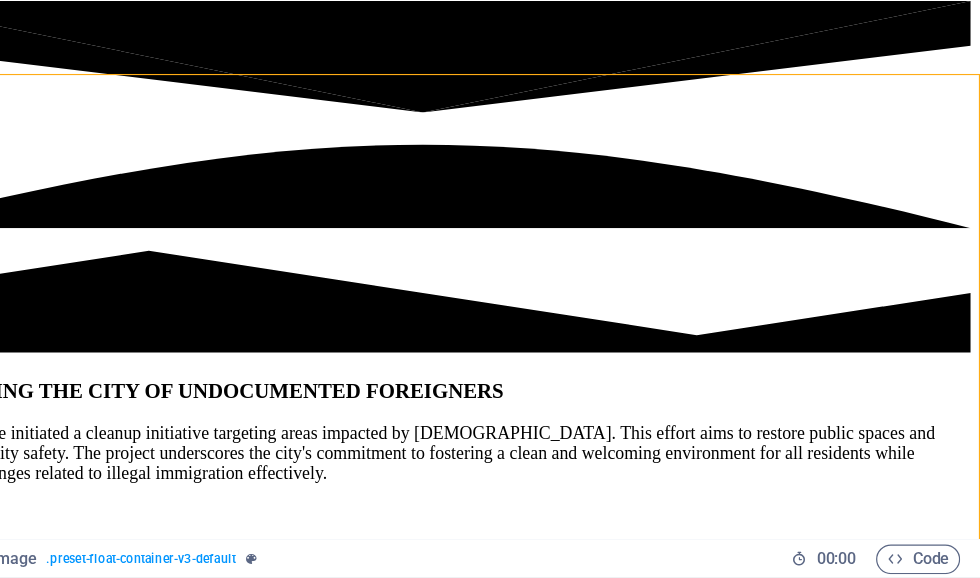 scroll, scrollTop: 1008, scrollLeft: 0, axis: vertical 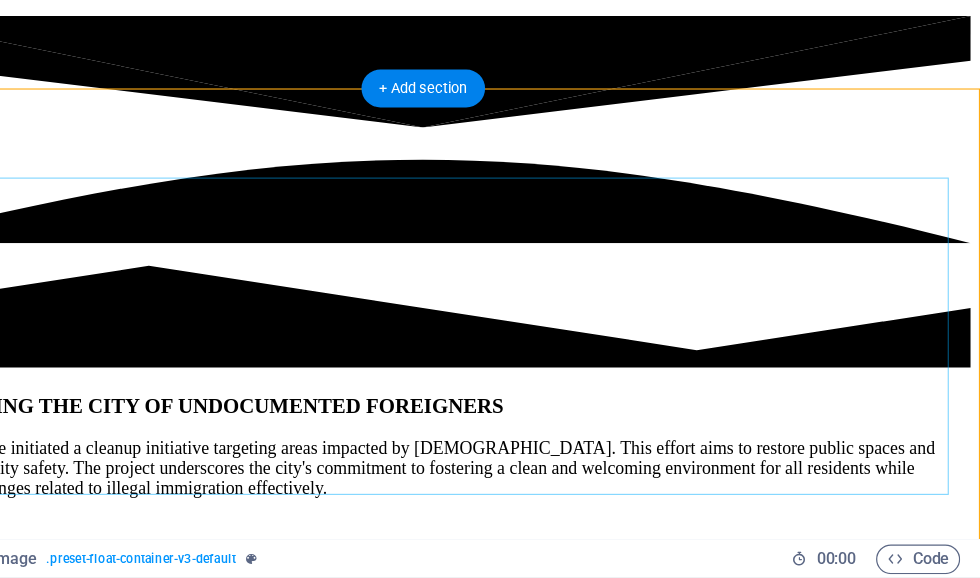 click on "The [DEMOGRAPHIC_DATA] (DA) laid criminal charges against Police Minister [PERSON_NAME] on [DATE], at the [GEOGRAPHIC_DATA], accusing him of misleading Parliament. The charges stem from [PERSON_NAME]’s initial denial of knowing businessman [PERSON_NAME], whom he later admitted was a “comrade,” following allegations by KwaZulu-[DATE] Police Commissioner [PERSON_NAME]. [PERSON_NAME] claimed [PERSON_NAME] interfered in police operations, including disbanding a Political Killings Task Team and protecting criminal syndicates linked to Mogotsi and tenderpreneur Vusimuzi “Cat” Matlala. The DA asserts that misleading Parliament breaches constitutional duties, demanding accountability. The uMkhonto weSizwe (MK) Party also filed charges against [PERSON_NAME] and Deputy Commissioner [PERSON_NAME] on [DATE], for similar reasons." at bounding box center [367, 1635] 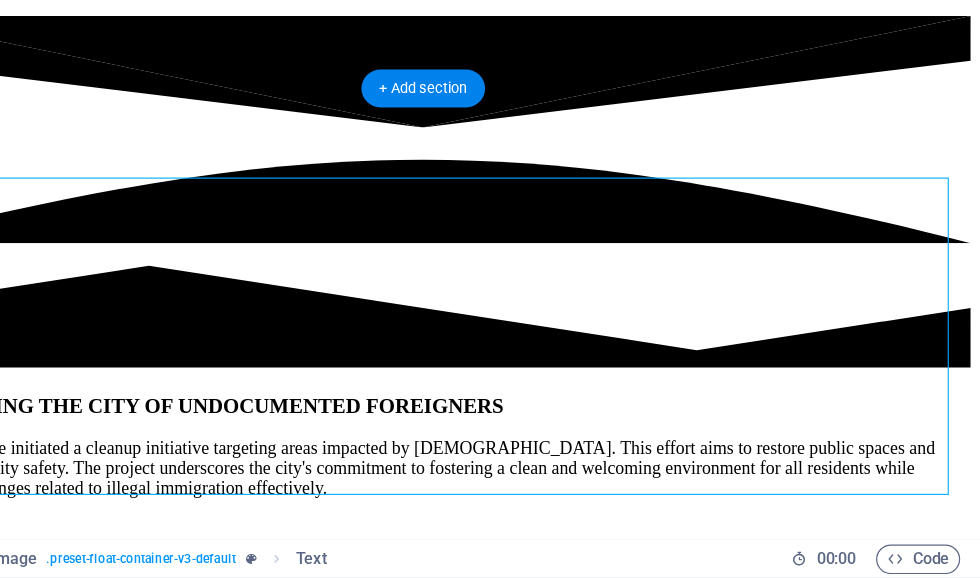click on "The [DEMOGRAPHIC_DATA] (DA) laid criminal charges against Police Minister [PERSON_NAME] on [DATE], at the [GEOGRAPHIC_DATA], accusing him of misleading Parliament. The charges stem from [PERSON_NAME]’s initial denial of knowing businessman [PERSON_NAME], whom he later admitted was a “comrade,” following allegations by KwaZulu-[DATE] Police Commissioner [PERSON_NAME]. [PERSON_NAME] claimed [PERSON_NAME] interfered in police operations, including disbanding a Political Killings Task Team and protecting criminal syndicates linked to Mogotsi and tenderpreneur Vusimuzi “Cat” Matlala. The DA asserts that misleading Parliament breaches constitutional duties, demanding accountability. The uMkhonto weSizwe (MK) Party also filed charges against [PERSON_NAME] and Deputy Commissioner [PERSON_NAME] on [DATE], for similar reasons." at bounding box center [367, 1635] 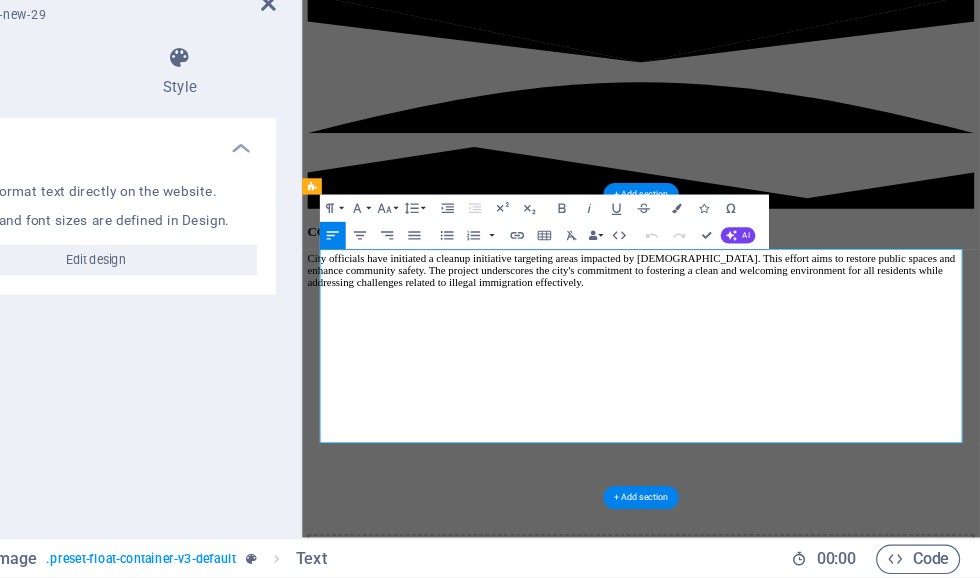 click at bounding box center (405, 114) 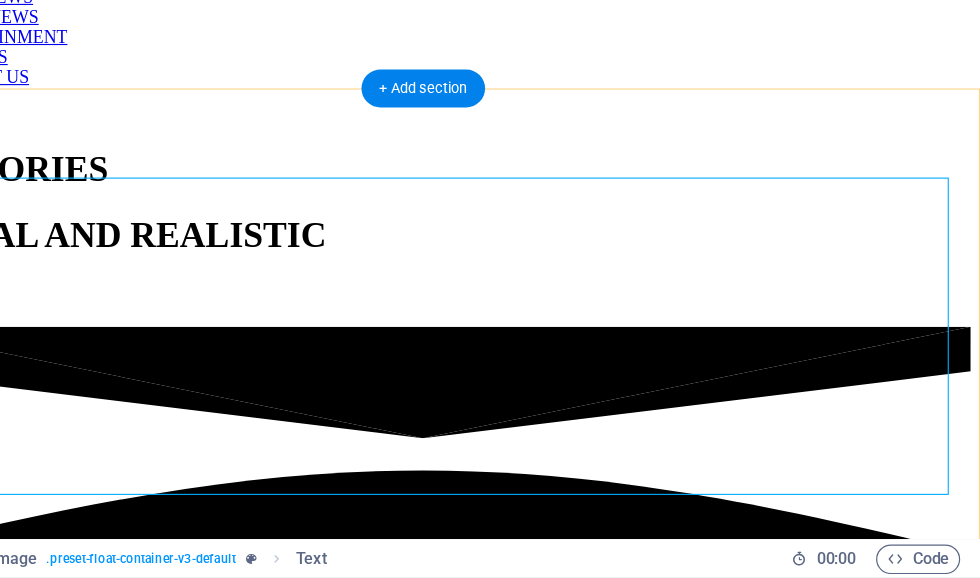 click on "The [DEMOGRAPHIC_DATA] (DA) laid criminal charges against Police Minister [PERSON_NAME] on [DATE], at the [GEOGRAPHIC_DATA], accusing him of misleading Parliament. The charges stem from [PERSON_NAME]’s initial denial of knowing businessman [PERSON_NAME], whom he later admitted was a “comrade,” following allegations by KwaZulu-[DATE] Police Commissioner [PERSON_NAME]. [PERSON_NAME] claimed [PERSON_NAME] interfered in police operations, including disbanding a Political Killings Task Team and protecting criminal syndicates linked to Mogotsi and tenderpreneur Vusimuzi “Cat” Matlala. The DA asserts that misleading Parliament breaches constitutional duties, demanding accountability. The uMkhonto weSizwe (MK) Party also filed charges against [PERSON_NAME] and Deputy Commissioner [PERSON_NAME] on [DATE], for similar reasons." at bounding box center [367, 1914] 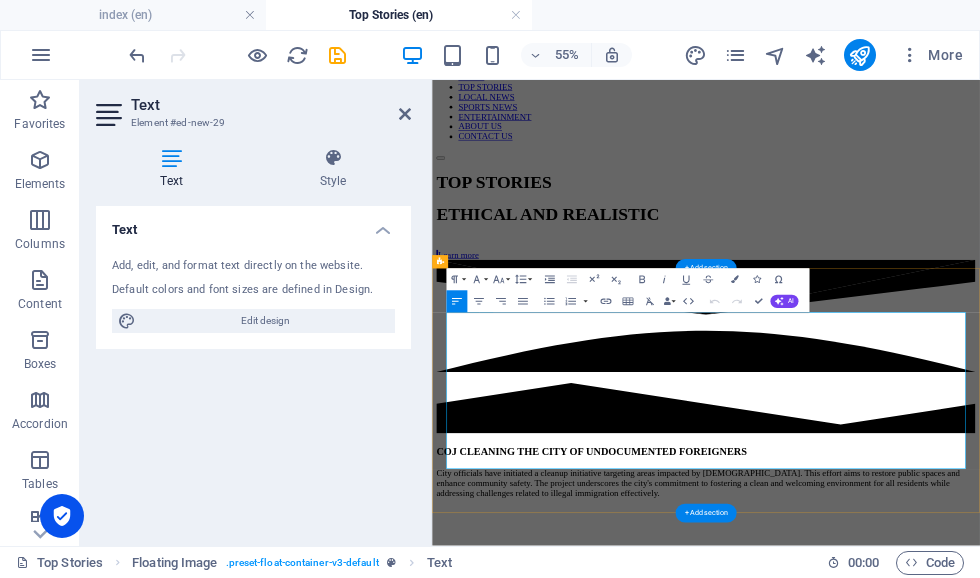 click at bounding box center (40, 280) 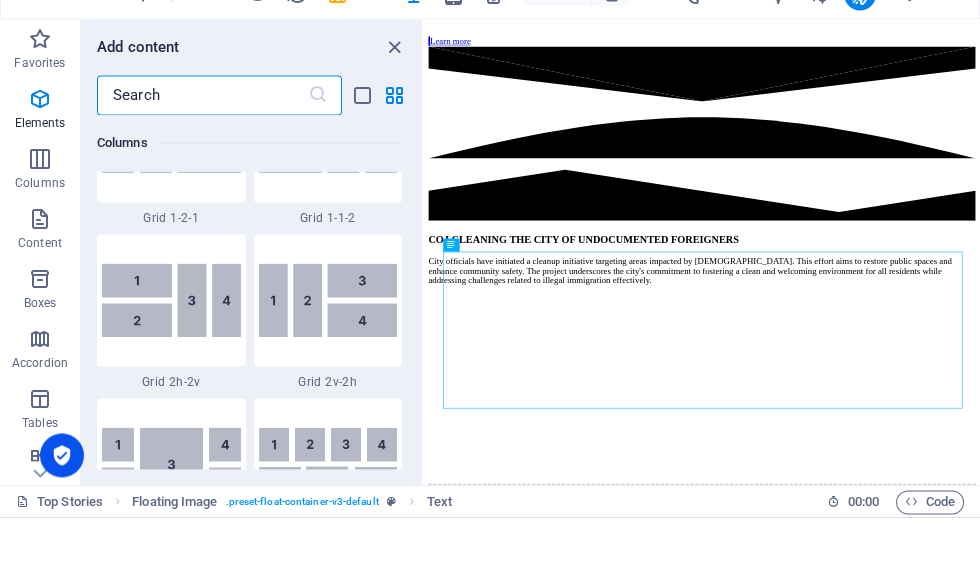 scroll, scrollTop: 3499, scrollLeft: 0, axis: vertical 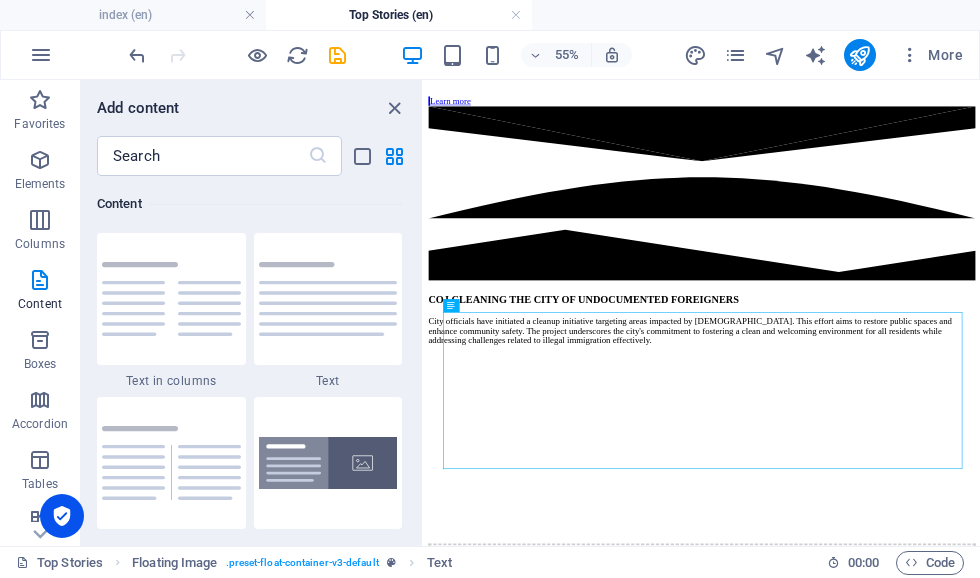 click on "Elements" at bounding box center [40, 172] 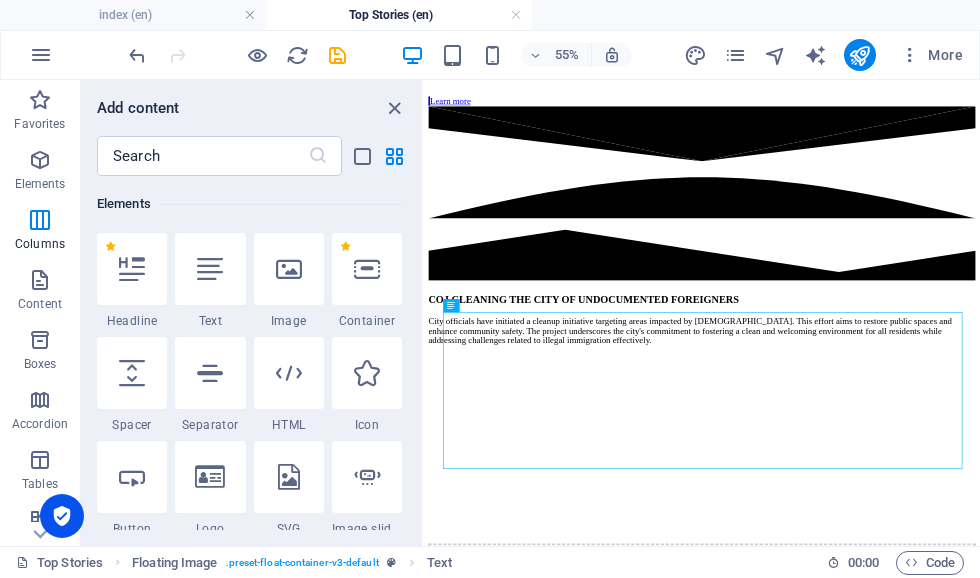 scroll, scrollTop: 213, scrollLeft: 0, axis: vertical 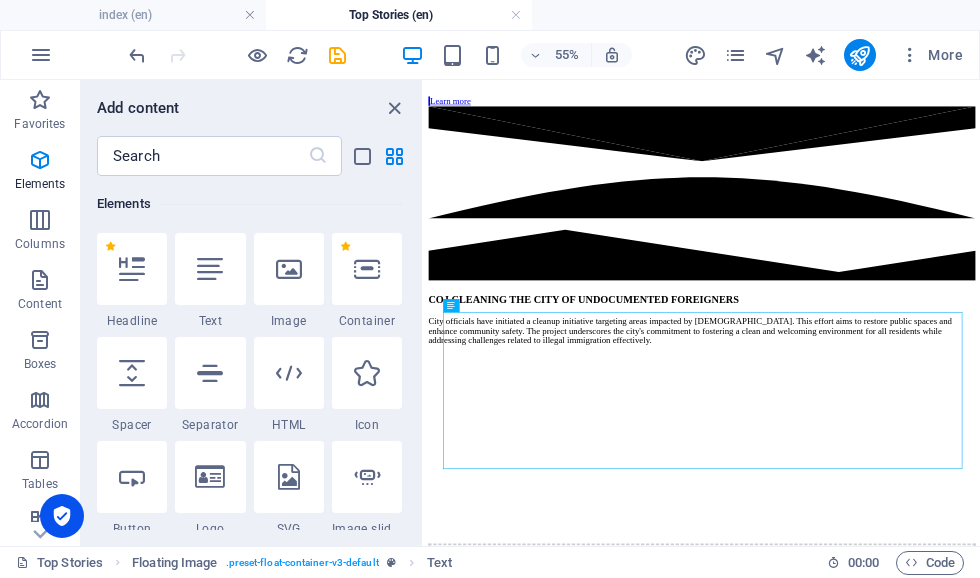 click at bounding box center [132, 269] 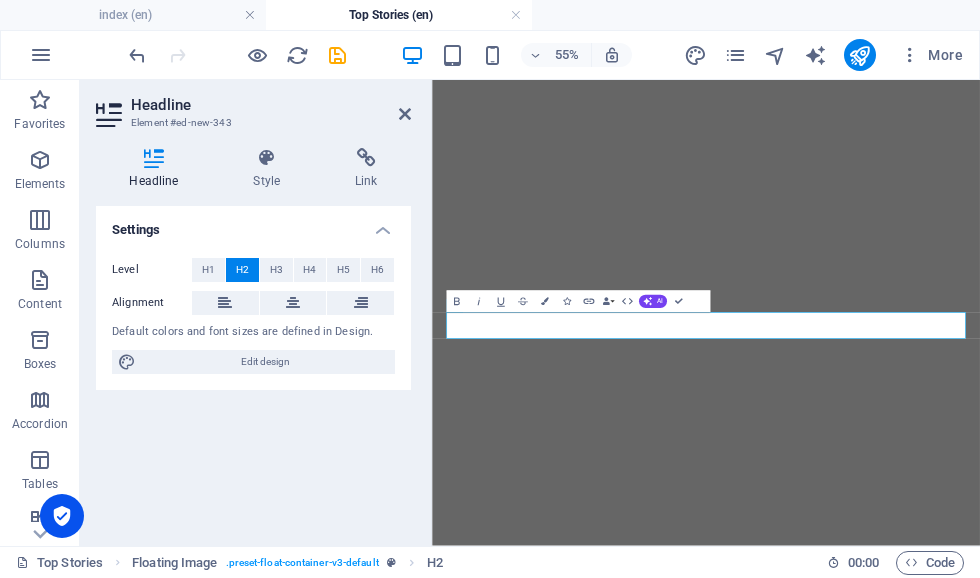 click on "New headline" at bounding box center (930, 2758) 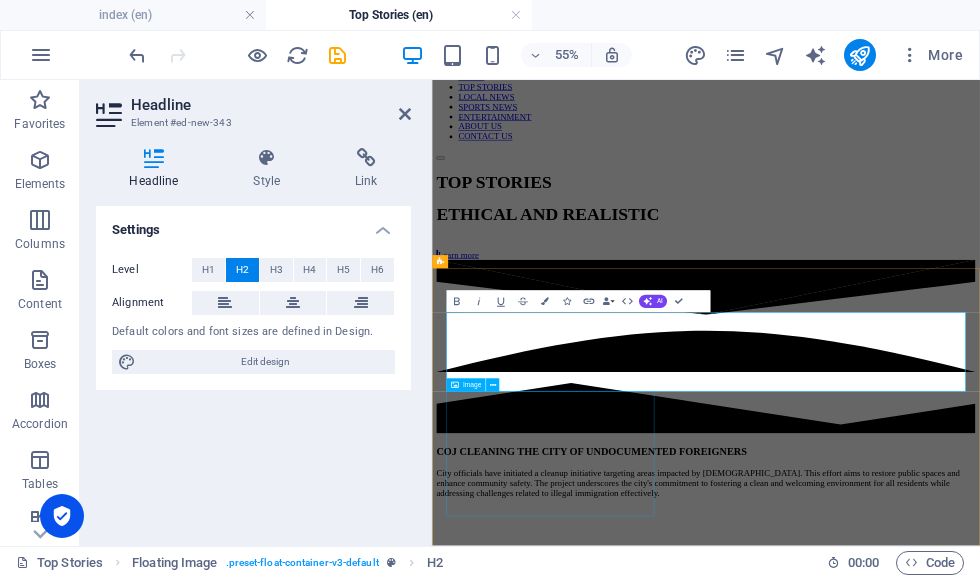 click at bounding box center [930, 1733] 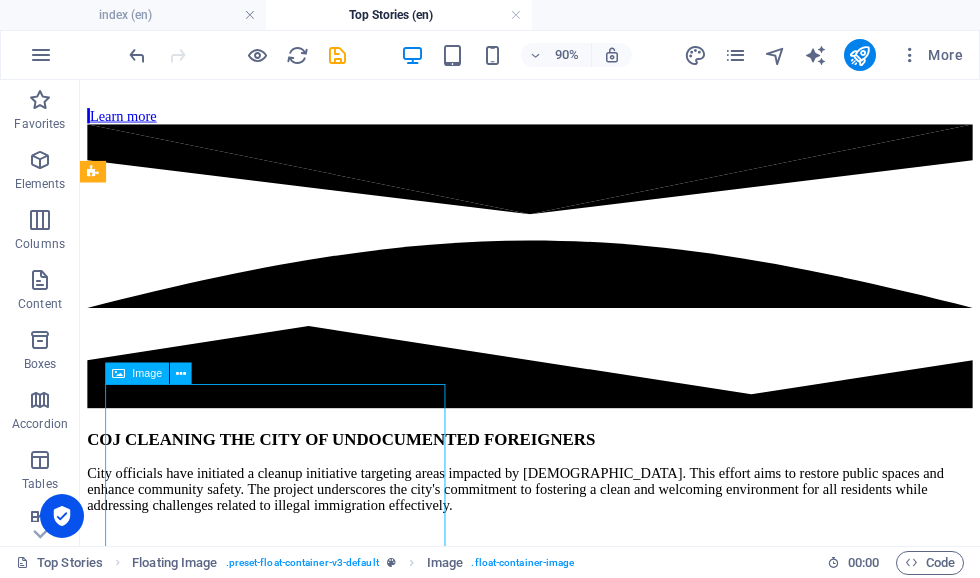 click at bounding box center (580, 1455) 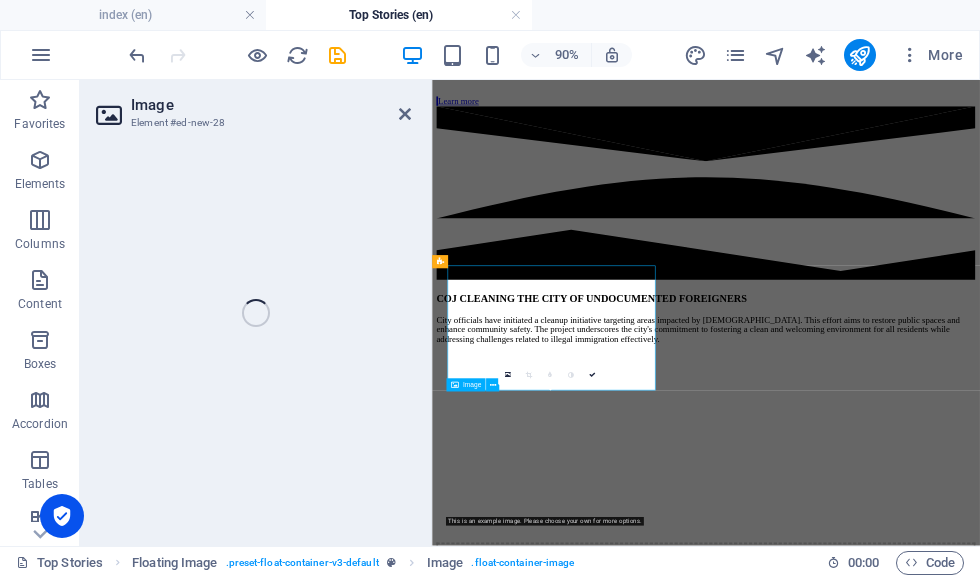 select on "%" 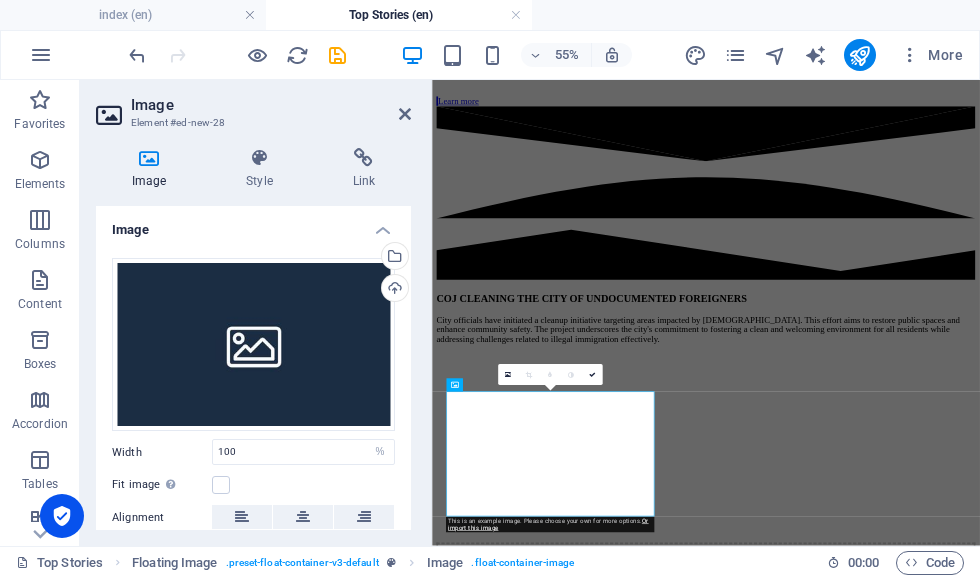 click on "Select files from the file manager, stock photos, or upload file(s)" at bounding box center (393, 258) 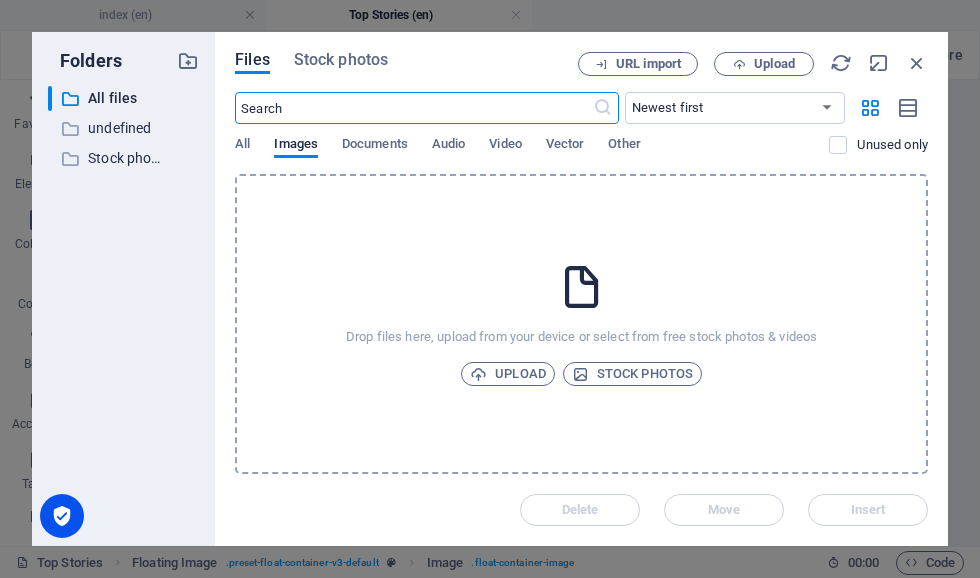 click on "undefined" at bounding box center (125, 128) 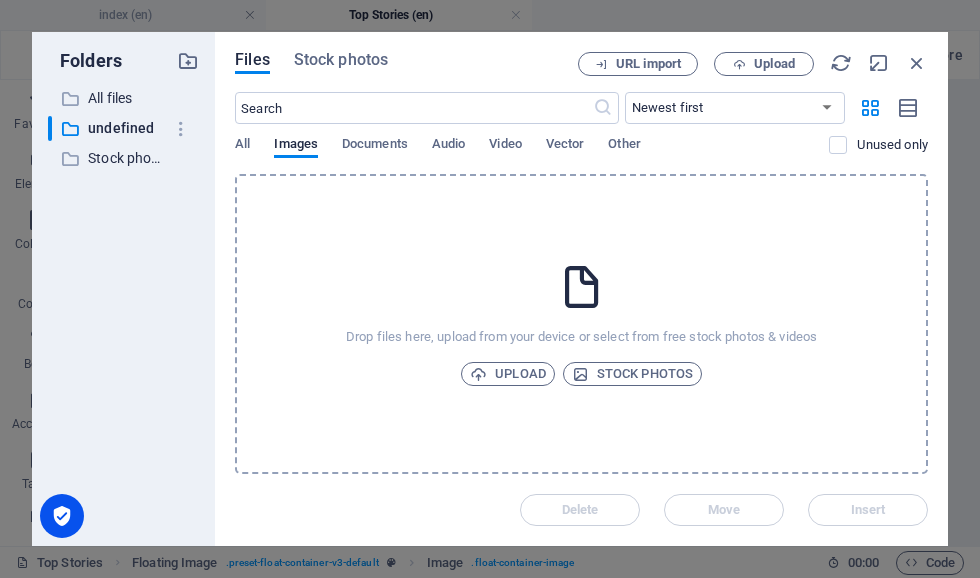 click on "All files" at bounding box center [125, 98] 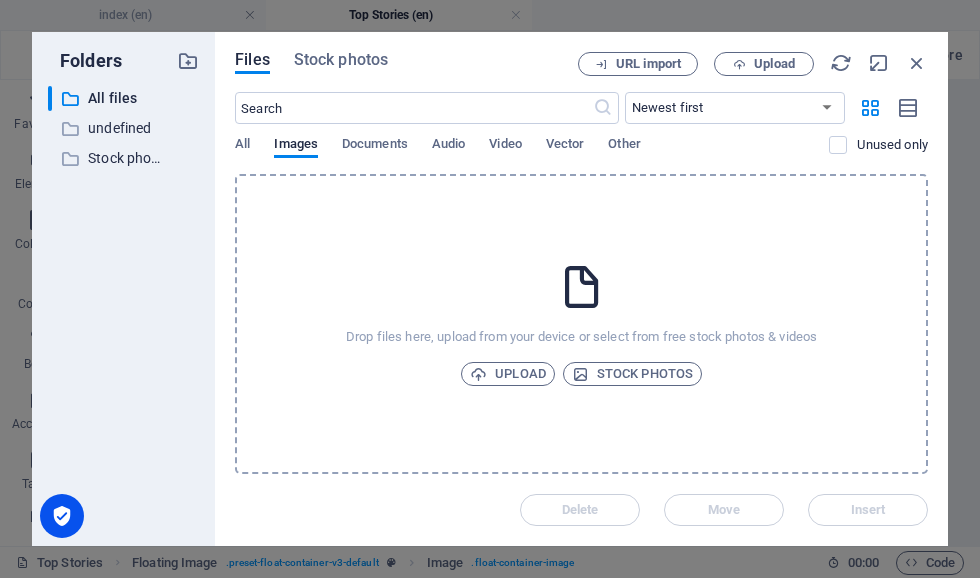 click at bounding box center (917, 63) 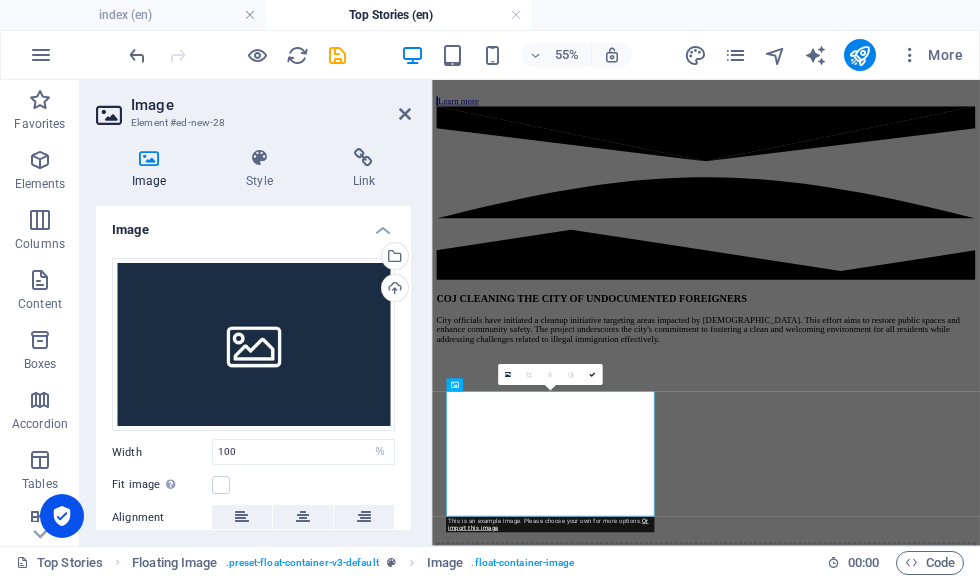 click on "Upload" at bounding box center [393, 290] 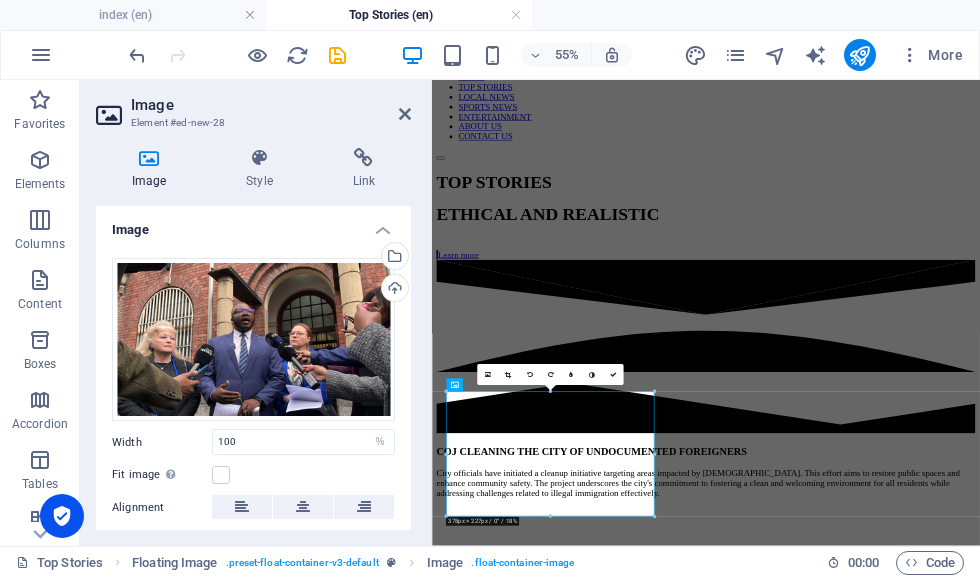 click on "Upload" at bounding box center [393, 290] 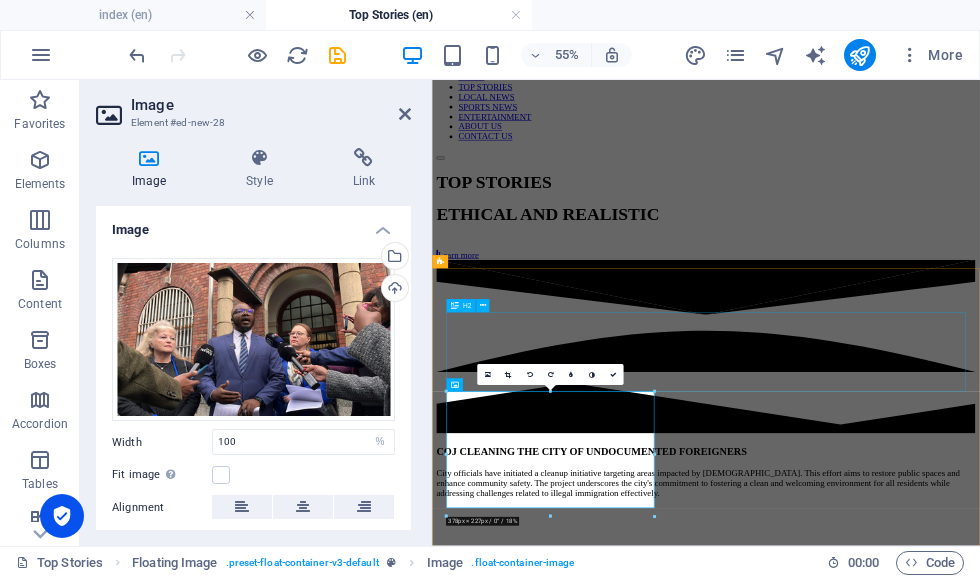 click on "The [DEMOGRAPHIC_DATA] (DA) laid criminal charges against Police Minister [PERSON_NAME]" at bounding box center [930, 1390] 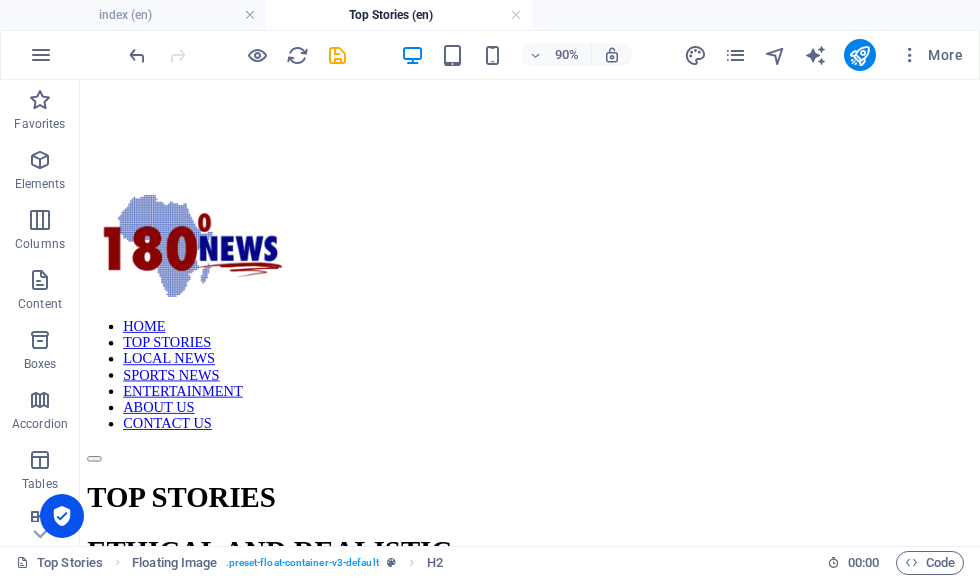 scroll, scrollTop: 450, scrollLeft: 0, axis: vertical 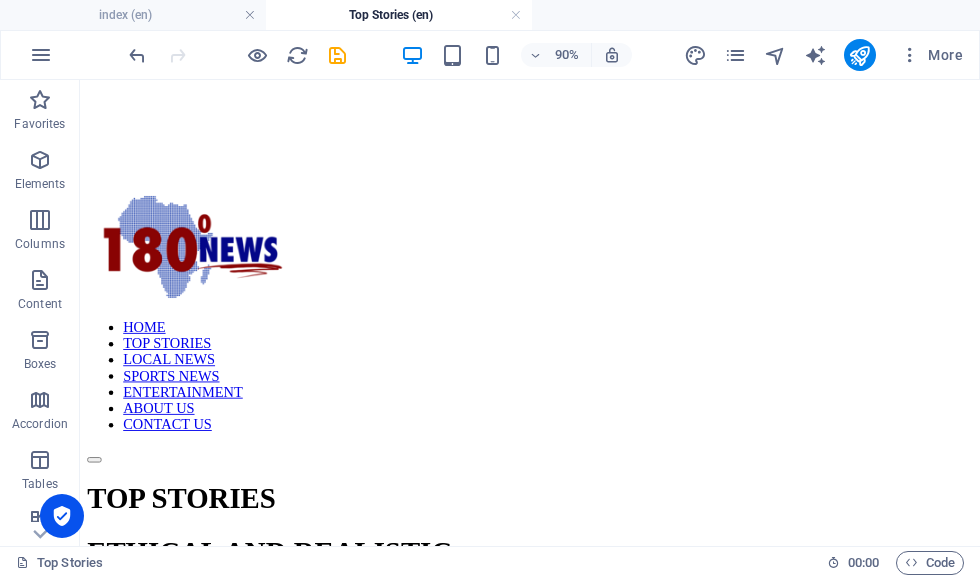 click at bounding box center [337, 55] 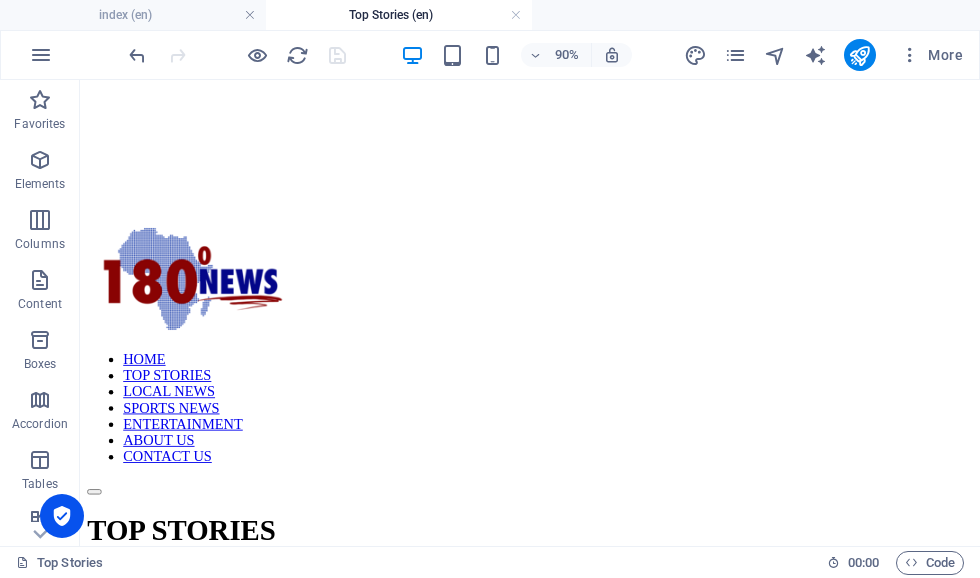 scroll, scrollTop: 432, scrollLeft: 0, axis: vertical 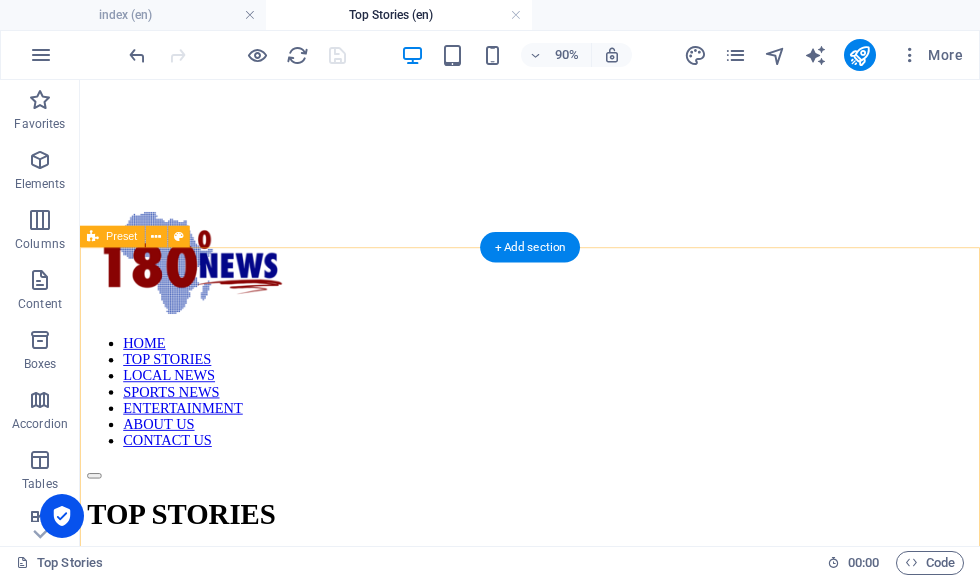 click on "COJ CLEANING THE CITY OF UNDOCUMENTED [DEMOGRAPHIC_DATA]  City officials have initiated a cleanup initiative targeting areas impacted by [DEMOGRAPHIC_DATA]. This effort aims to restore public spaces and enhance community safety. The project underscores the city's commitment to fostering a clean and welcoming environment for all residents while addressing challenges related to illegal immigration effectively. Drop content here or  Add elements  Paste clipboard" at bounding box center (580, 1342) 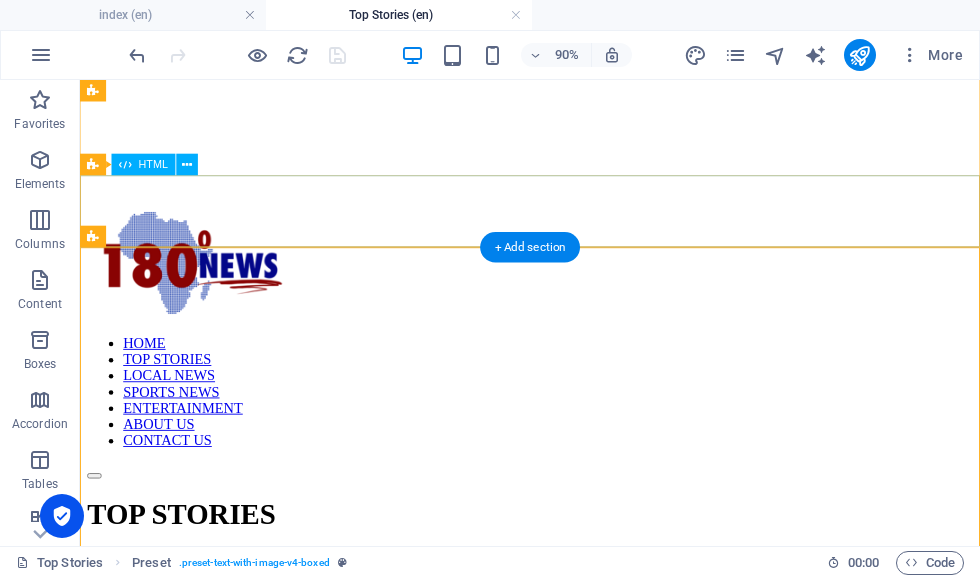 click on "+ Add section" at bounding box center [530, 247] 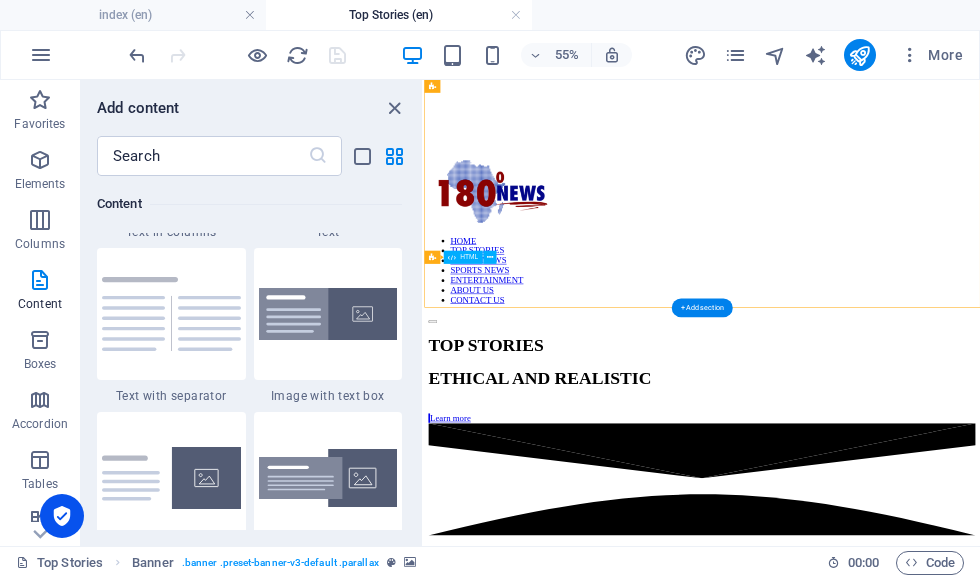 scroll, scrollTop: 3655, scrollLeft: 0, axis: vertical 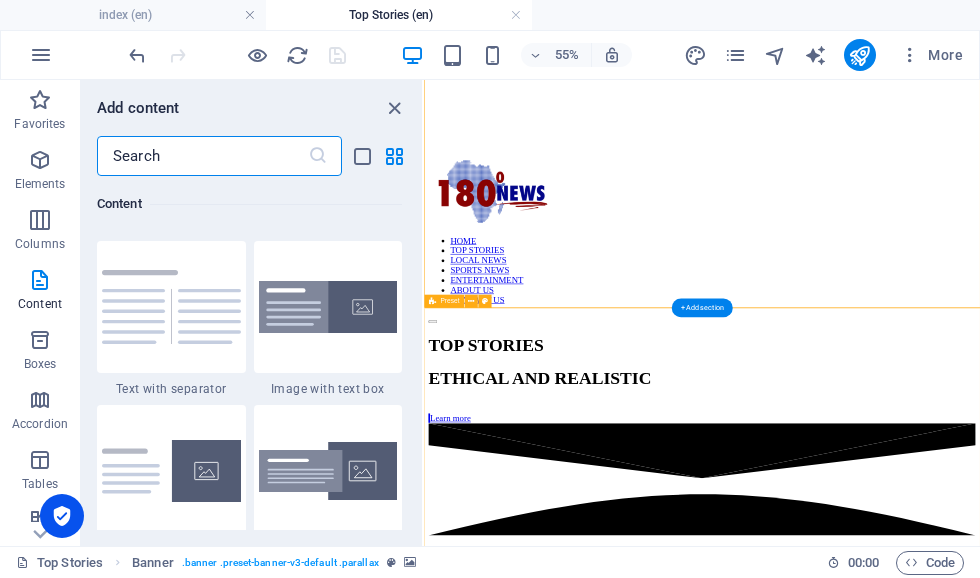 click on "COJ CLEANING THE CITY OF UNDOCUMENTED [DEMOGRAPHIC_DATA]  City officials have initiated a cleanup initiative targeting areas impacted by [DEMOGRAPHIC_DATA]. This effort aims to restore public spaces and enhance community safety. The project underscores the city's commitment to fostering a clean and welcoming environment for all residents while addressing challenges related to illegal immigration effectively. Drop content here or  Add elements  Paste clipboard" at bounding box center (929, 1343) 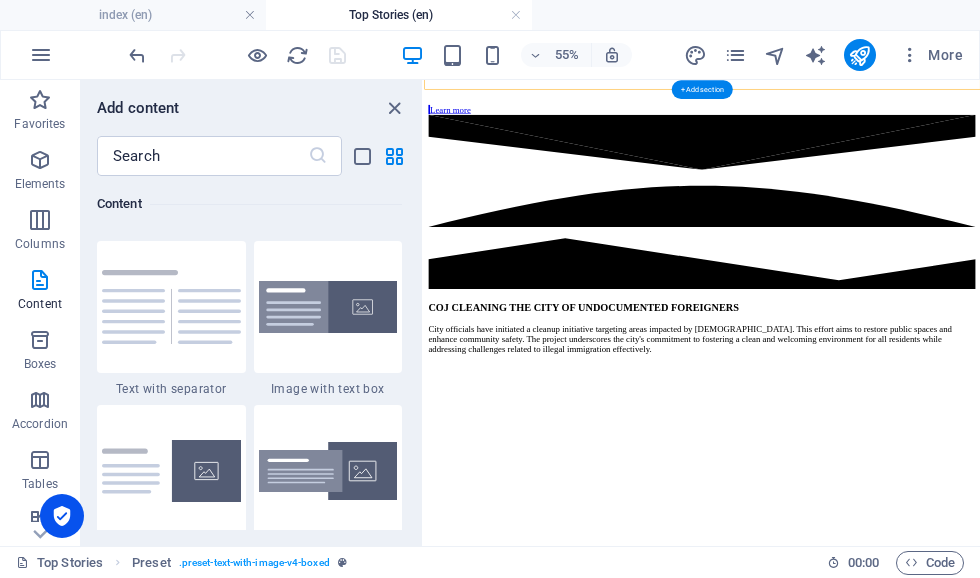 scroll, scrollTop: 1333, scrollLeft: 0, axis: vertical 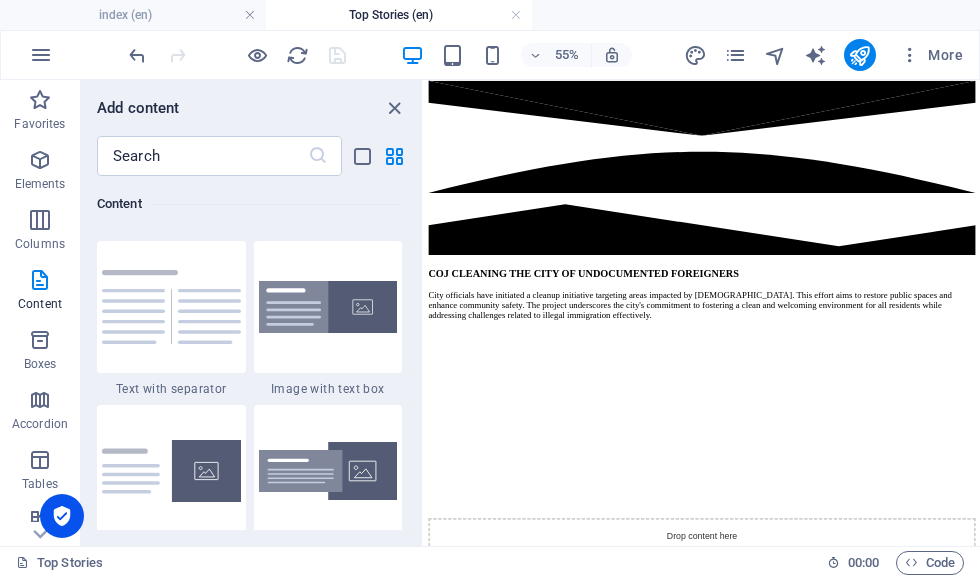 click at bounding box center (859, 55) 